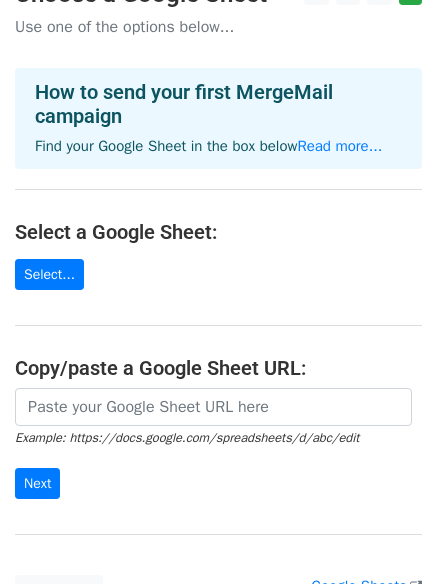 scroll, scrollTop: 0, scrollLeft: 0, axis: both 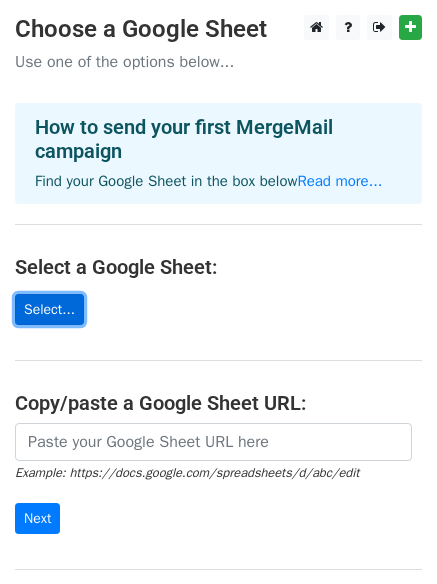 click on "Select..." at bounding box center [49, 309] 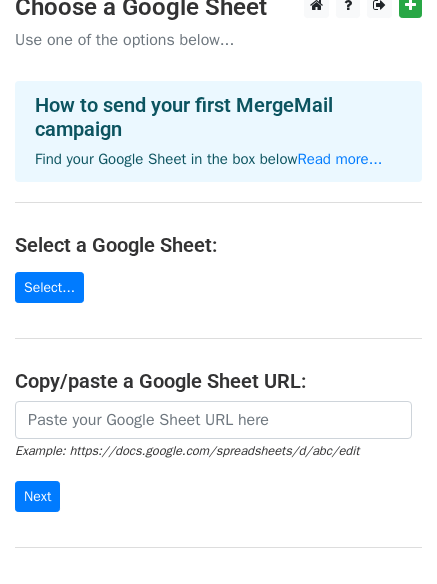 scroll, scrollTop: 0, scrollLeft: 0, axis: both 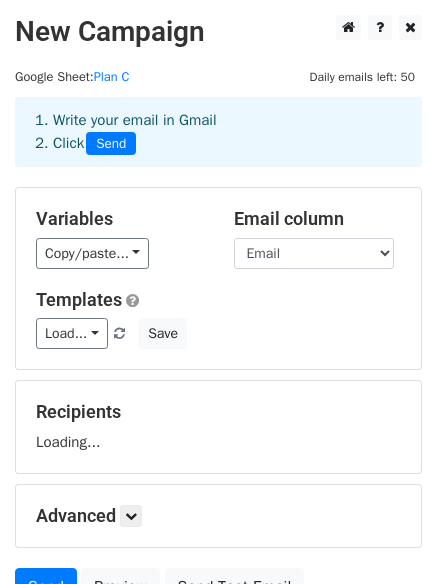 click on "Variables" at bounding box center [120, 219] 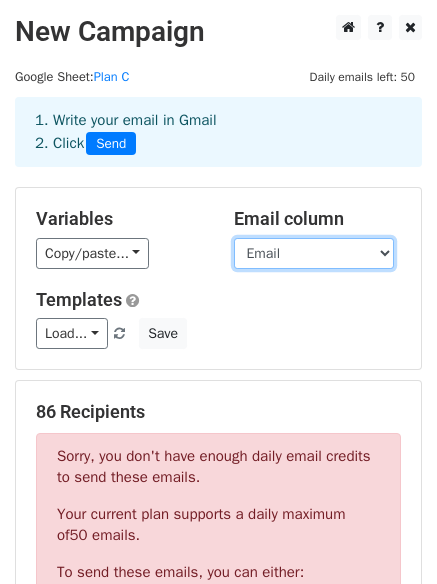 click on "Column 1
الاسم الرباعي باللغة العربية
Full Name In English
Email
Phone Number
WhatsApp Number
Telegram Username (Optional)
Student ID ( 8 digits e.g.20200456)
نوع الجاكت
عدد الجواكت
عدد الجواكت
Jacket Size
1st Jacket Size
2nd Jacket Size
1st Jacket Size
2nd Jacket Size
3rd Jacket Size
1st Jacket Size
2nd Jacket Size
3rd Jacket Size
4th Jacket Size
Chest
Height
1st Jacket Chest
1st Jacket Height
2nd Jacket Chest
2nd Jacket Height
1st Jacket Chest
1st Jacket Height
2nd Jacket Chest
2nd Jacket Height
3rd Jacket Chest
3rd Jacket Height
1st Jacket Chest
1st Jacket Height
2nd Jacket Chest
2nd Jacket Height
3rd Jacket Chest
3rd Jacket Height
4th Jacket Chest
4th Jacket Height
نوع التيشرت
عدد التيشرتات
Size
1st T- shirt Size
2nd T-shirt Size
1st T- shirt Size
2nd T-shirt Size
3rd T-shirt Size
1st T- shirt Size
2nd T-shirt Size
Chest" at bounding box center (314, 253) 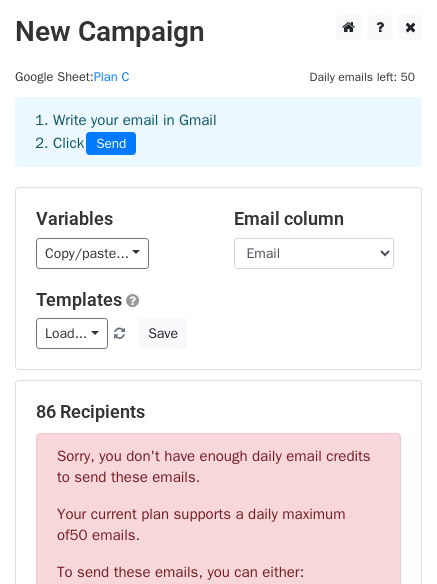 click on "Templates" at bounding box center [218, 300] 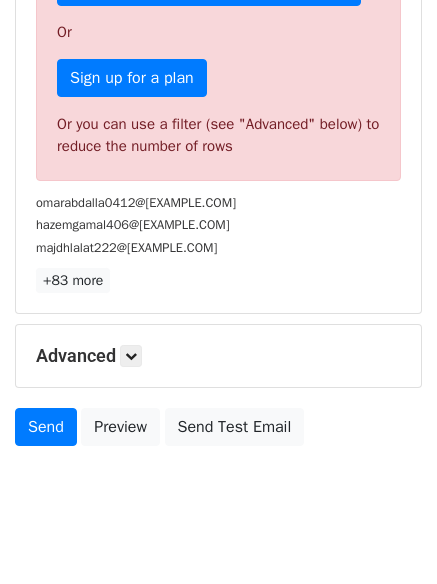 scroll, scrollTop: 663, scrollLeft: 0, axis: vertical 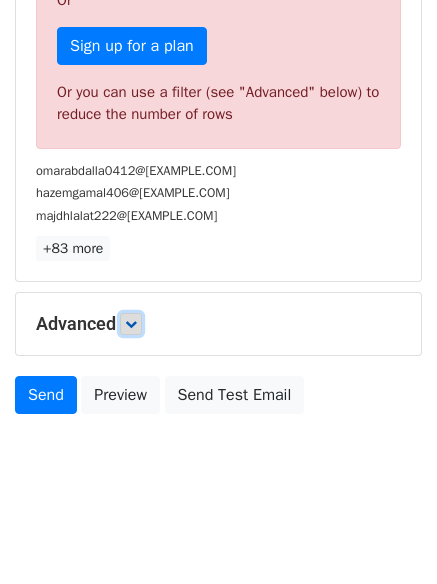 click at bounding box center (131, 324) 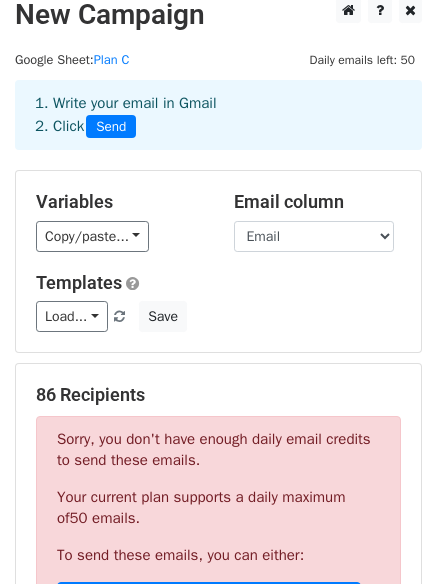 scroll, scrollTop: 0, scrollLeft: 0, axis: both 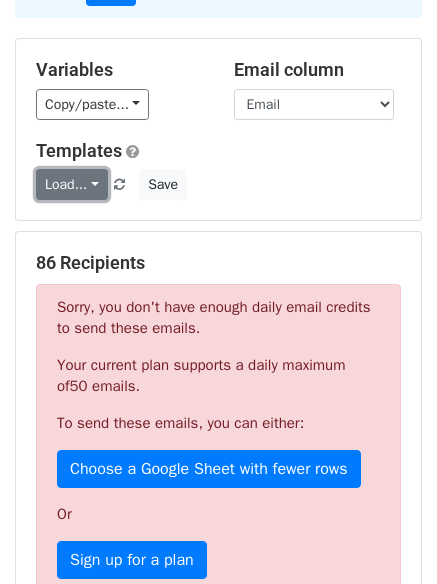 click on "Load..." at bounding box center [72, 184] 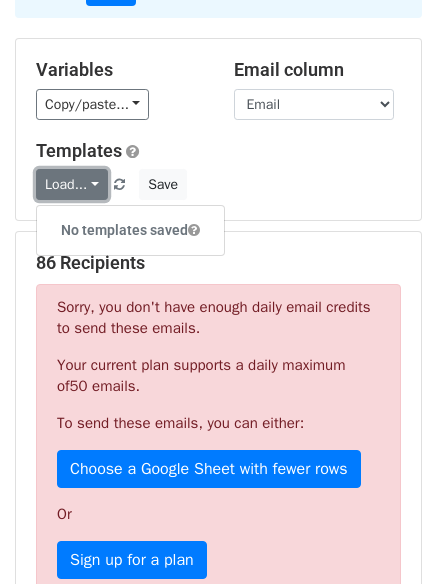 click on "Load..." at bounding box center (72, 184) 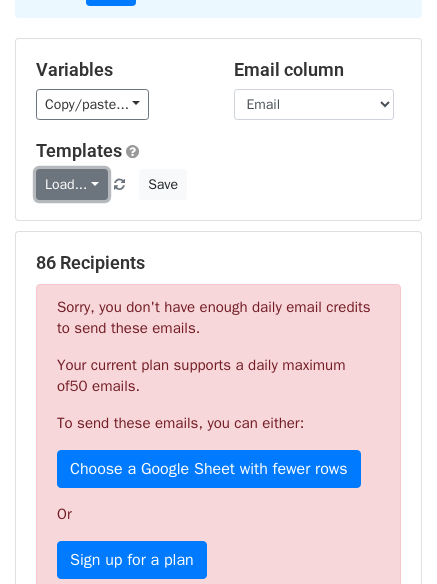 click on "Load..." at bounding box center [72, 184] 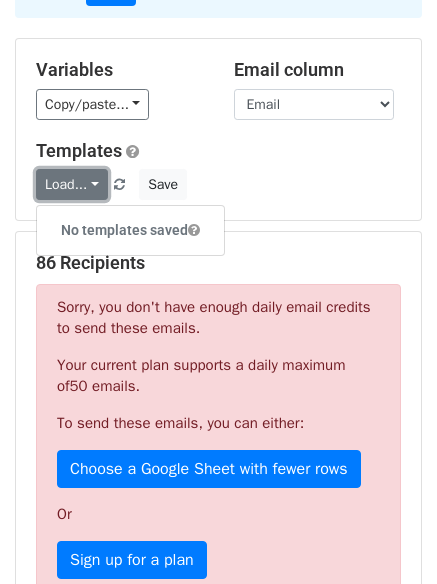 scroll, scrollTop: 0, scrollLeft: 0, axis: both 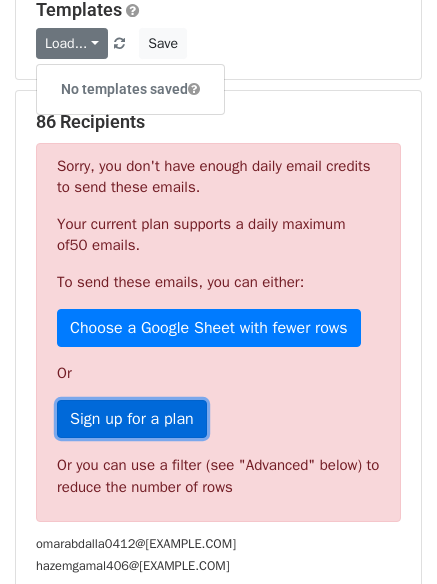 click on "Sign up for a plan" at bounding box center (132, 419) 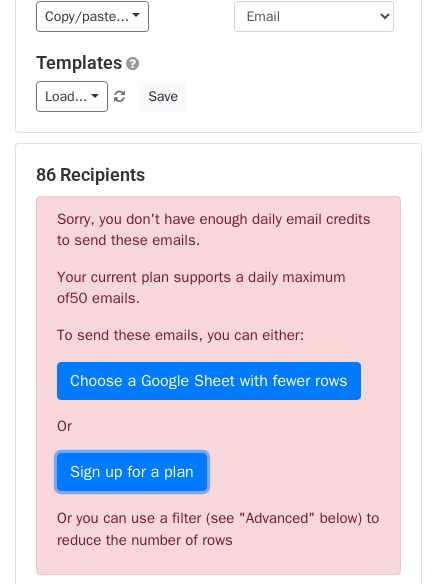 scroll, scrollTop: 0, scrollLeft: 0, axis: both 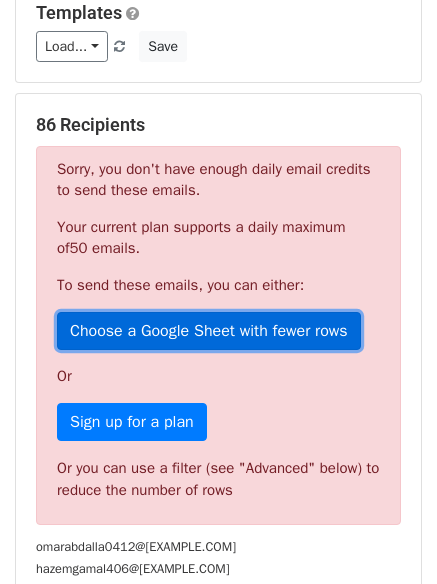 click on "Choose a Google Sheet with fewer rows" at bounding box center [209, 331] 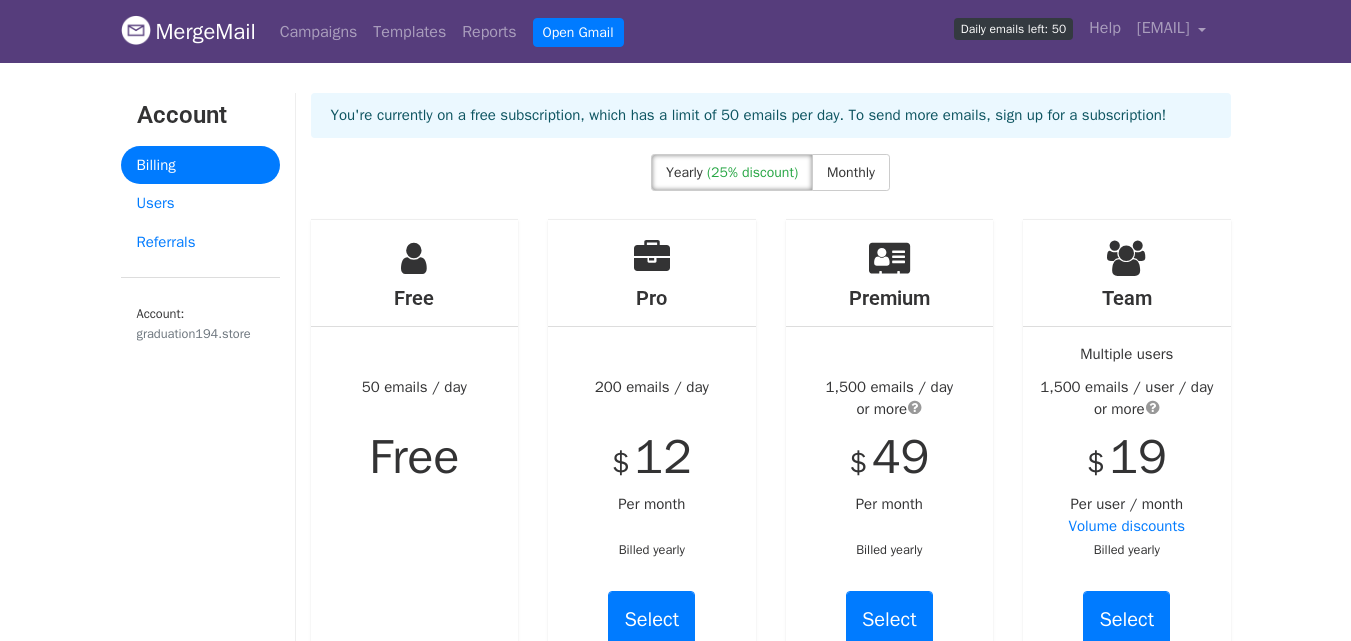 scroll, scrollTop: 0, scrollLeft: 0, axis: both 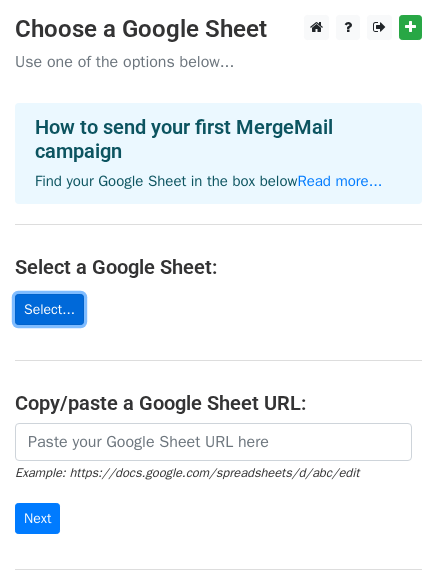 click on "Select..." at bounding box center [49, 309] 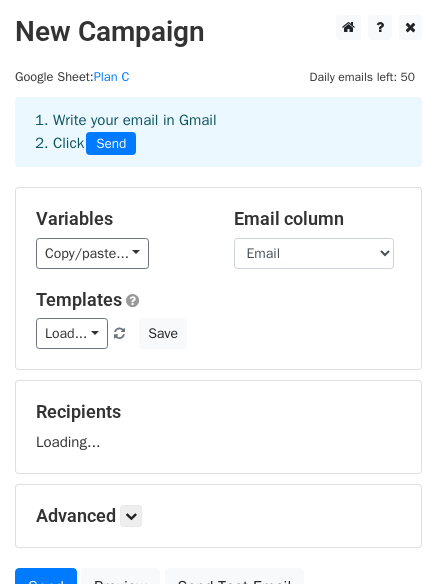 scroll, scrollTop: 0, scrollLeft: 0, axis: both 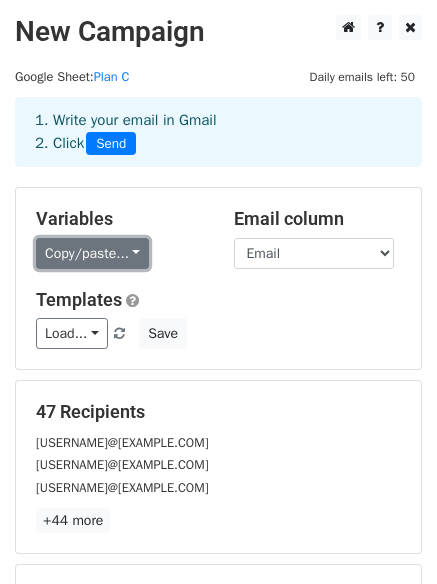 click on "Copy/paste..." at bounding box center (92, 253) 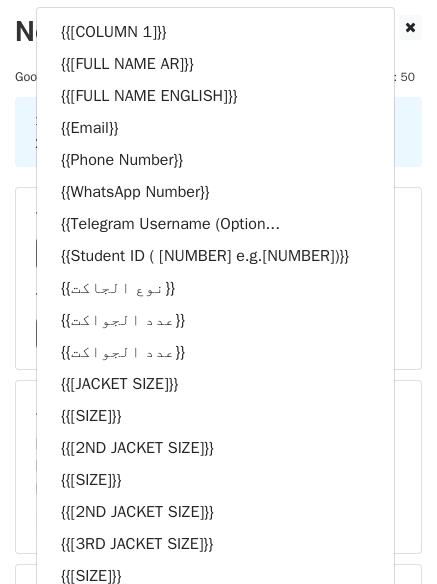 click on "New Campaign
Daily emails left: 50
Google Sheet:
Plan C
1. Write your email in Gmail
2. Click
Send
Variables
Copy/paste...
{{Column 1}}
{{الاسم الرباعي باللغة العر...
{{Full Name In English}}
{{Email}}
{{Phone Number}}
{{WhatsApp Number}}
{{Telegram Username (Option...
{{Student ID ( 8 digits e.g...
{{نوع الجاكت}}
{{عدد الجواكت}}
{{عدد الجواكت}}
{{Jacket Size}}
{{1st Jacket Size}}
{{2nd Jacket Size}}
{{1st Jacket Size}}
{{2nd Jacket Size}}
{{3rd Jacket Size}}
{{1st Jacket Size}}
{{2nd Jacket Size}}
{{3rd Jacket Size}}
{{4th Jacket Size}}
{{Chest}}
{{Height}}
{{1st Jacket Chest}}
{{1st Jacket Height}}
{{2nd Jacket Chest}}
{{2nd Jacket Height}}
{{1st Jacket Chest}}" at bounding box center (218, 355) 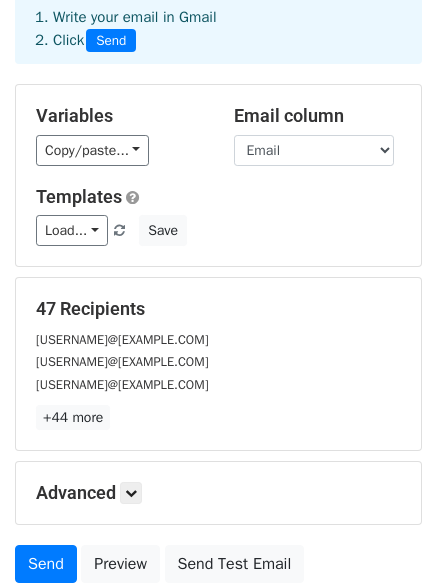 scroll, scrollTop: 120, scrollLeft: 0, axis: vertical 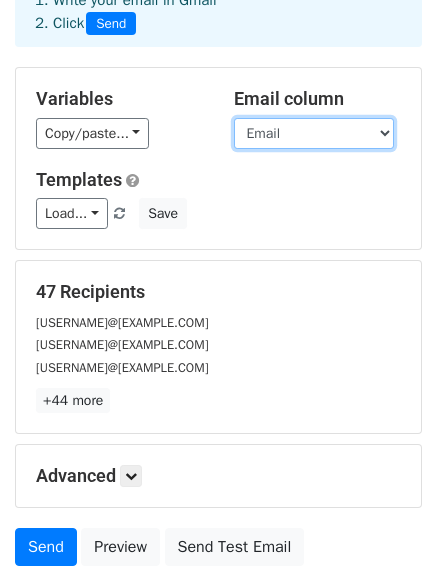 click on "Column 1
الاسم الرباعي باللغة العربية
Full Name In English
Email
Phone Number
WhatsApp Number
Telegram Username (Optional)
Student ID ( 8 digits e.g.20200456)
نوع الجاكت
عدد الجواكت
عدد الجواكت
Jacket Size
1st Jacket Size
2nd Jacket Size
1st Jacket Size
2nd Jacket Size
3rd Jacket Size
1st Jacket Size
2nd Jacket Size
3rd Jacket Size
4th Jacket Size
Chest
Height
1st Jacket Chest
1st Jacket Height
2nd Jacket Chest
2nd Jacket Height
1st Jacket Chest
1st Jacket Height
2nd Jacket Chest
2nd Jacket Height
3rd Jacket Chest
3rd Jacket Height
1st Jacket Chest
1st Jacket Height
2nd Jacket Chest
2nd Jacket Height
3rd Jacket Chest
3rd Jacket Height
4th Jacket Chest
4th Jacket Height
نوع التيشرت
عدد التيشرتات
Size
1st T- shirt Size
2nd T-shirt Size
1st T- shirt Size
2nd T-shirt Size
3rd T-shirt Size
1st T- shirt Size
2nd T-shirt Size
Chest" at bounding box center [314, 133] 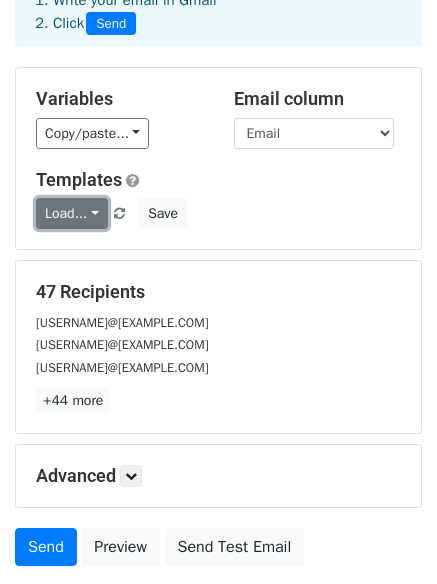 click on "Load..." at bounding box center (72, 213) 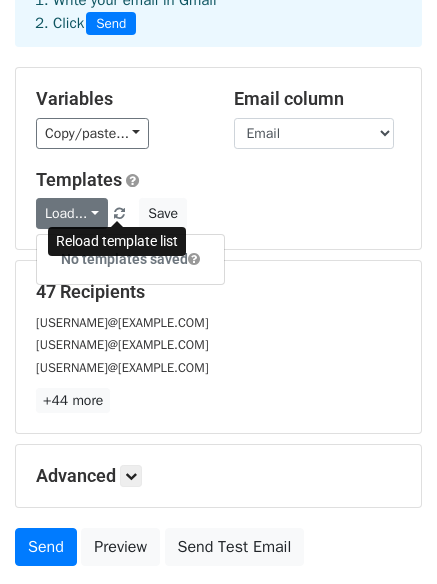 click at bounding box center [119, 214] 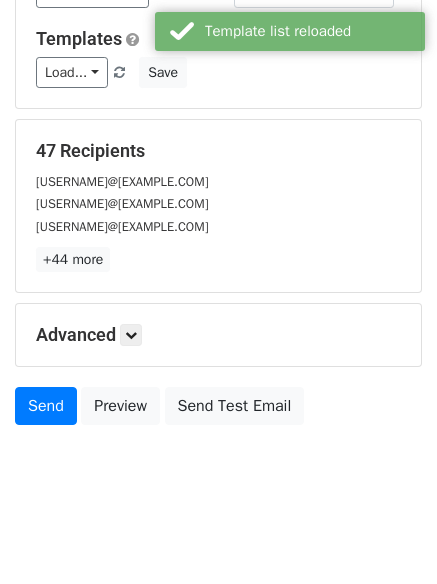 scroll, scrollTop: 266, scrollLeft: 0, axis: vertical 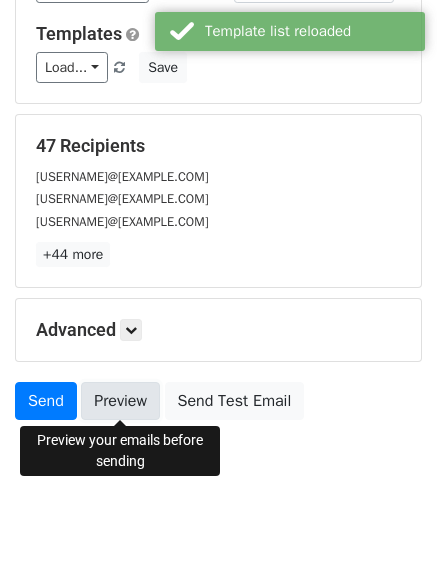 click on "Preview" at bounding box center [120, 401] 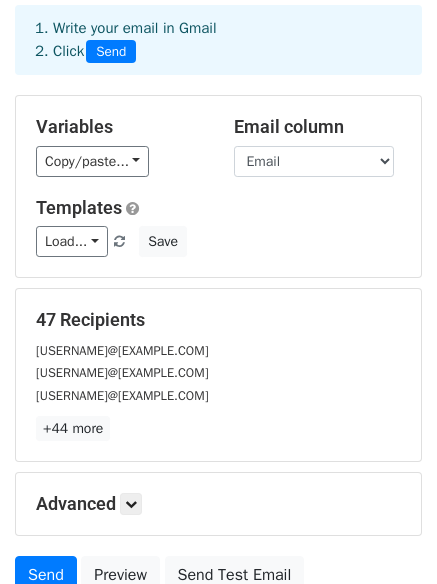 scroll, scrollTop: 0, scrollLeft: 0, axis: both 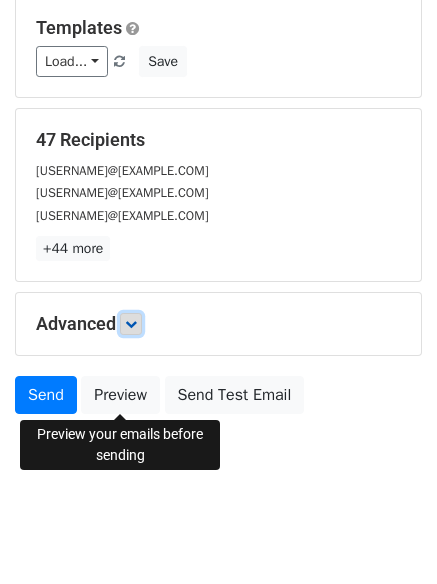 click at bounding box center [131, 324] 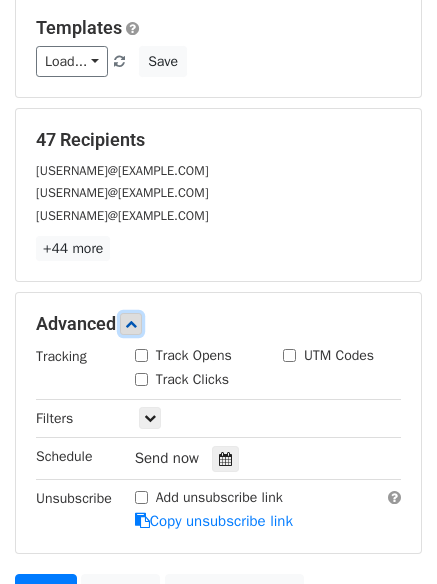 click at bounding box center [131, 324] 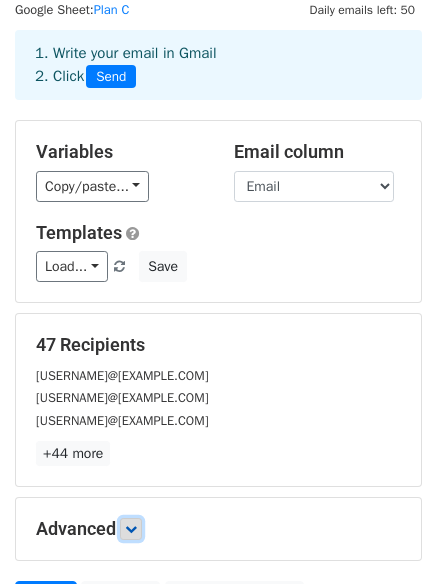 scroll, scrollTop: 0, scrollLeft: 0, axis: both 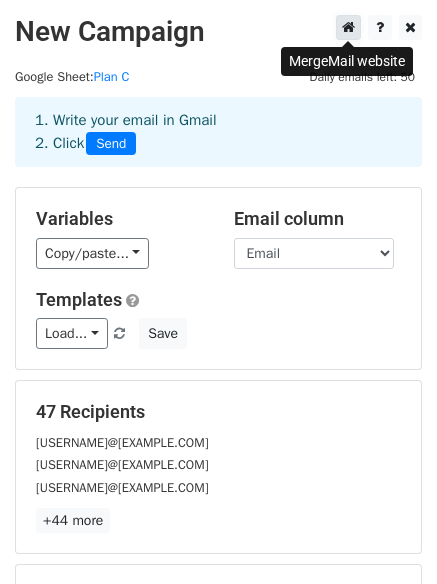 click at bounding box center [348, 27] 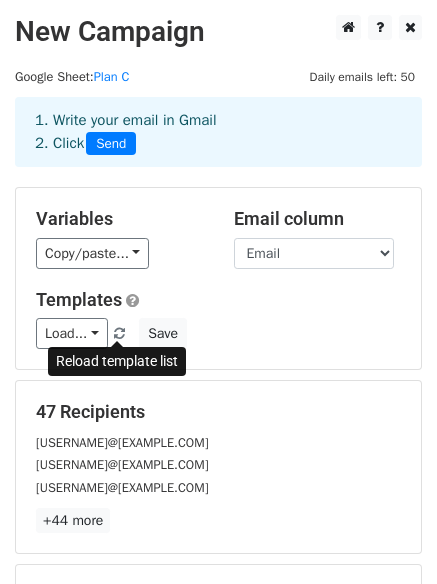click at bounding box center (119, 334) 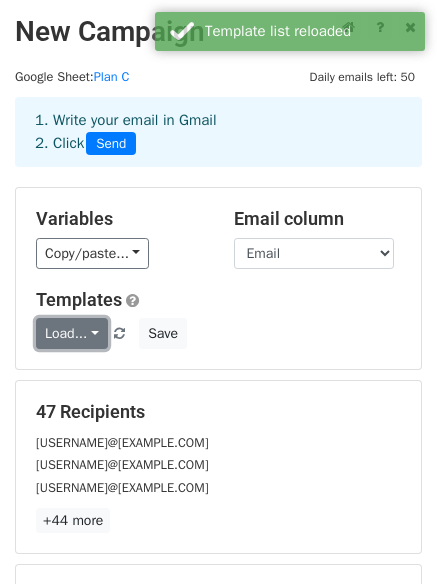 click on "Load..." at bounding box center [72, 333] 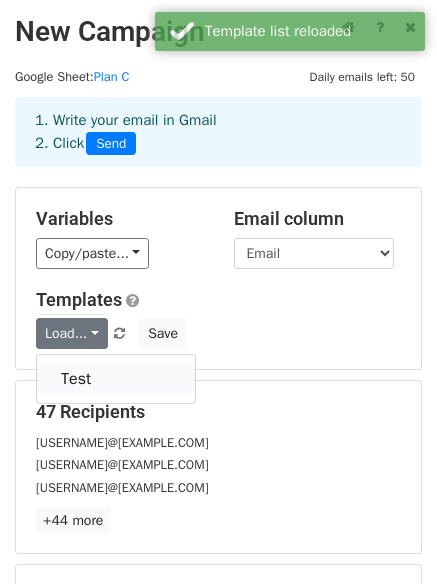 click on "Test" at bounding box center [116, 379] 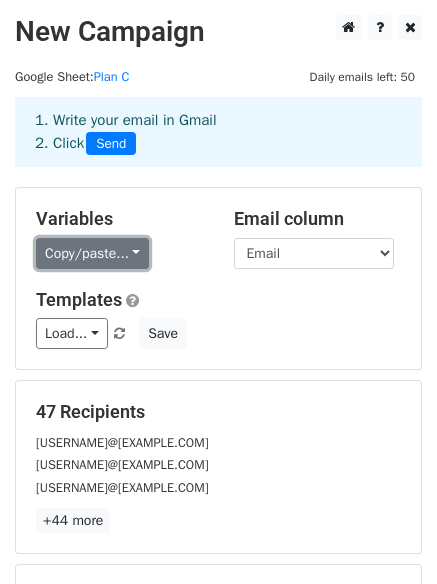 click on "Copy/paste..." at bounding box center [92, 253] 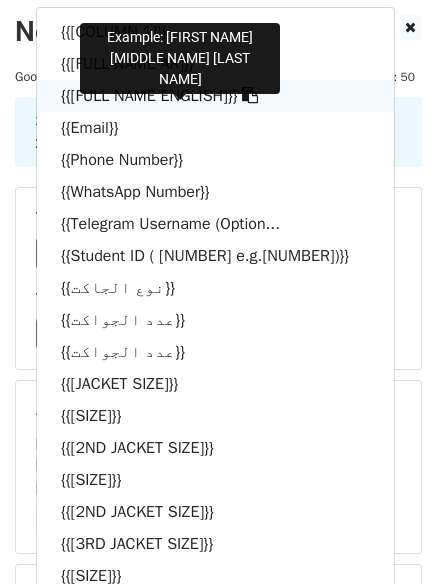 click on "{{Full Name In English}}" at bounding box center [215, 96] 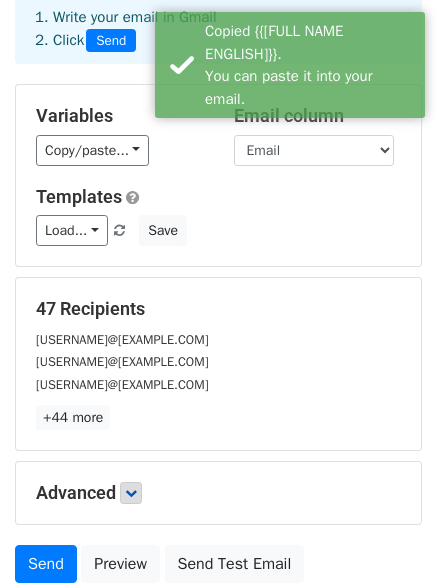 scroll, scrollTop: 105, scrollLeft: 0, axis: vertical 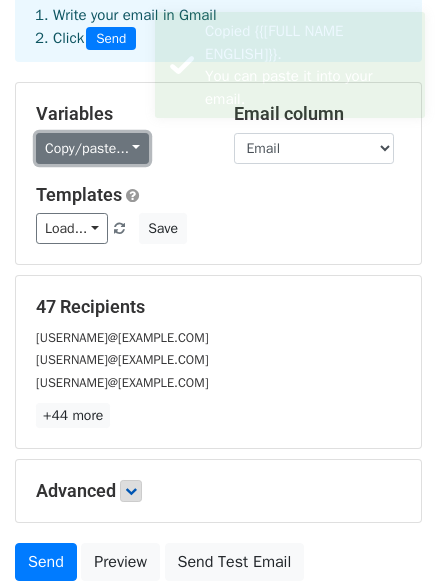 click on "Copy/paste..." at bounding box center [92, 148] 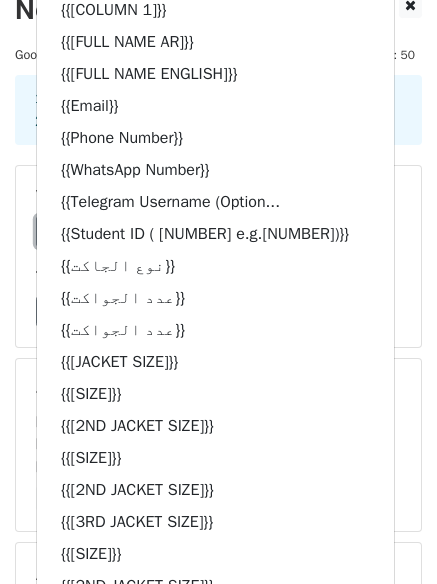 scroll, scrollTop: 3, scrollLeft: 0, axis: vertical 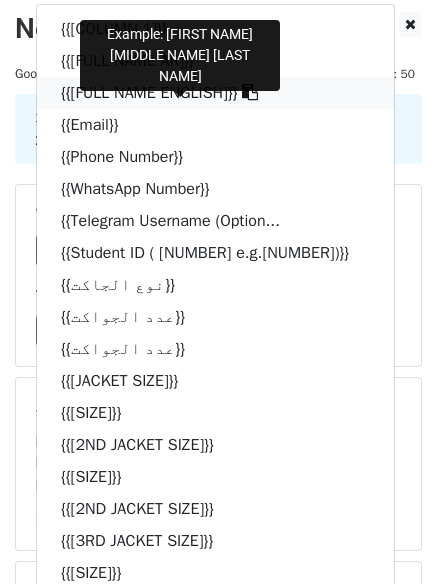 click on "{{Full Name In English}}" at bounding box center [215, 93] 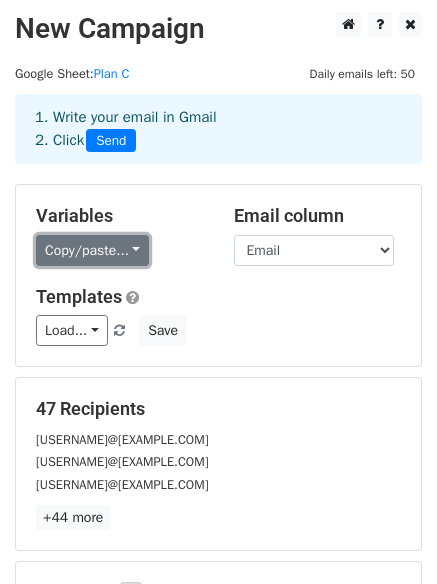 click on "Copy/paste..." at bounding box center (92, 250) 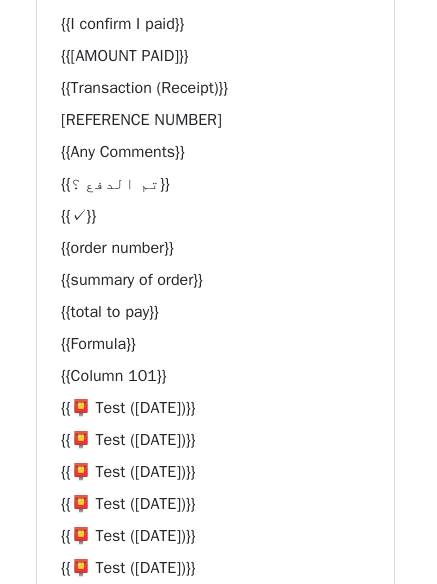scroll, scrollTop: 2897, scrollLeft: 0, axis: vertical 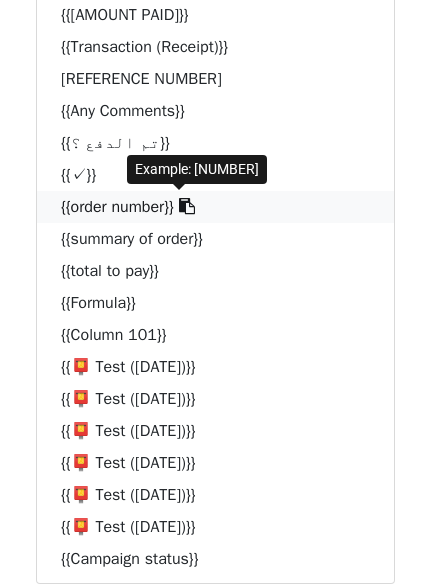 click on "{{order number}}" at bounding box center [215, 207] 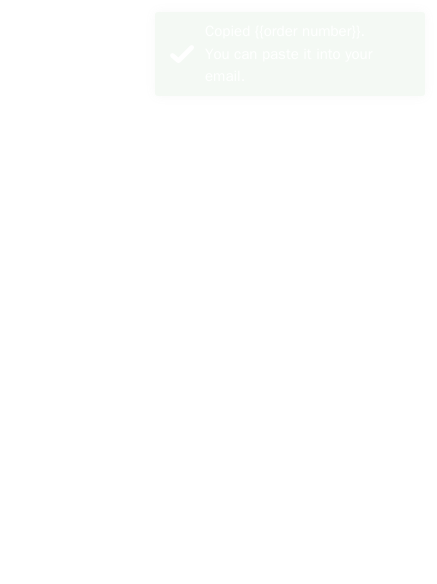 scroll, scrollTop: 2361, scrollLeft: 0, axis: vertical 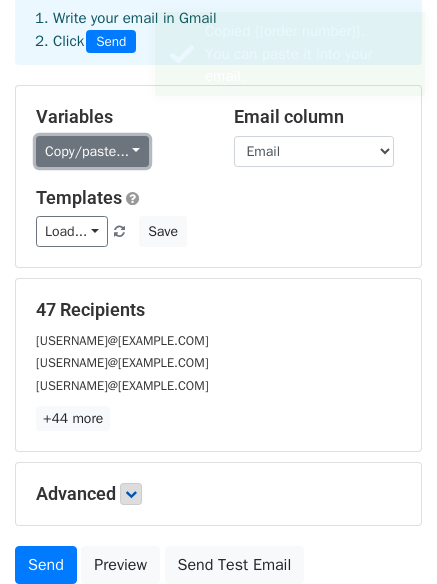 click on "Copy/paste..." at bounding box center [92, 151] 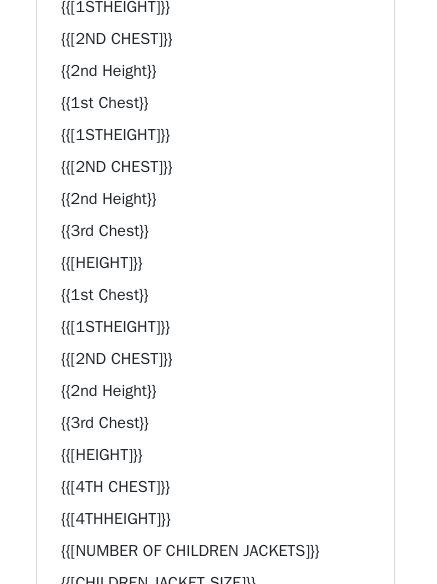 scroll, scrollTop: 2897, scrollLeft: 0, axis: vertical 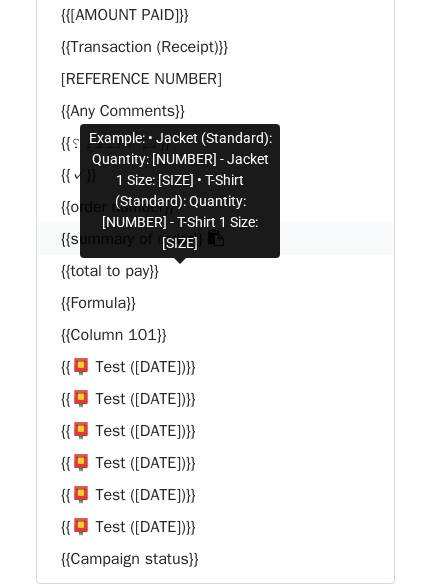 click on "{{summary of order}}" at bounding box center (215, 239) 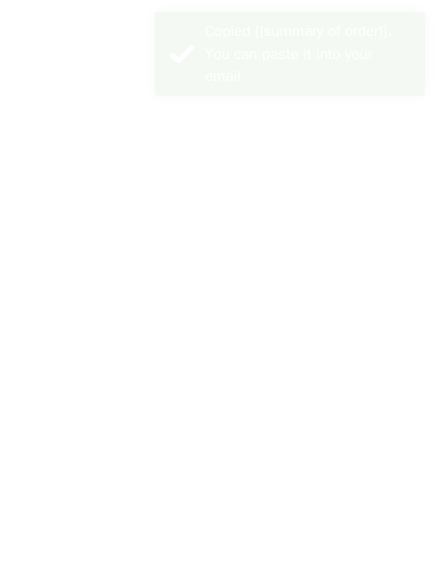scroll, scrollTop: 2361, scrollLeft: 0, axis: vertical 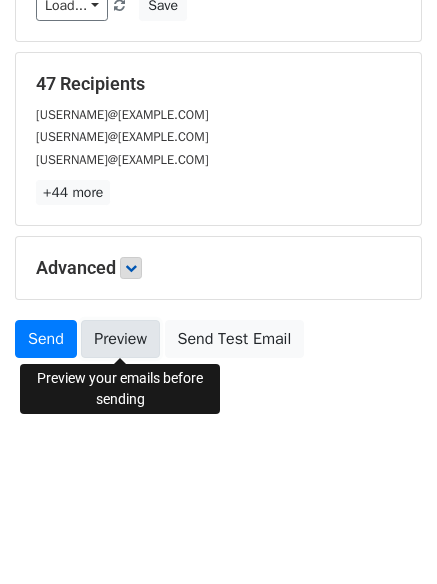 click on "Preview" at bounding box center (120, 339) 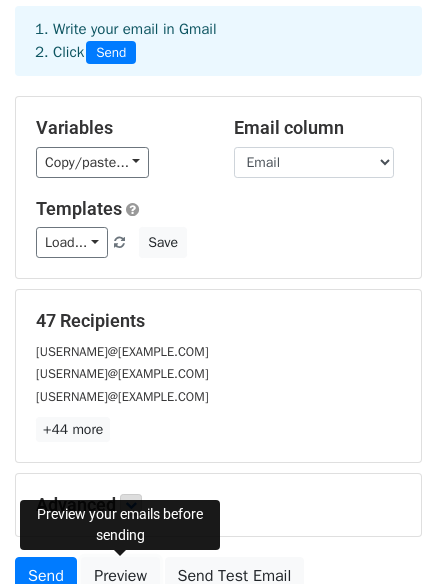 scroll, scrollTop: 0, scrollLeft: 0, axis: both 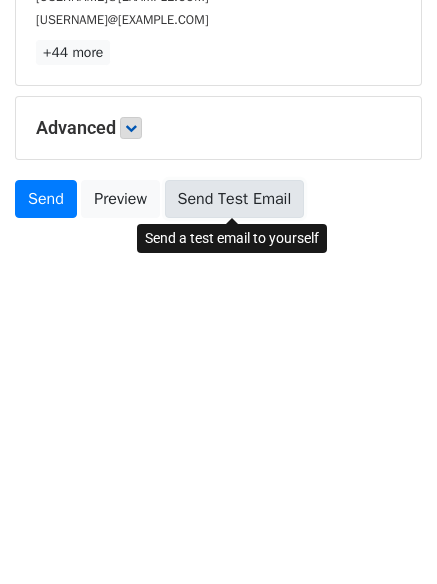 click on "Send Test Email" at bounding box center [235, 199] 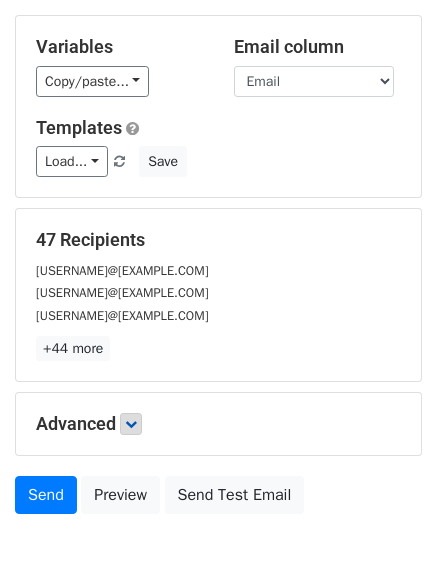 scroll, scrollTop: 0, scrollLeft: 0, axis: both 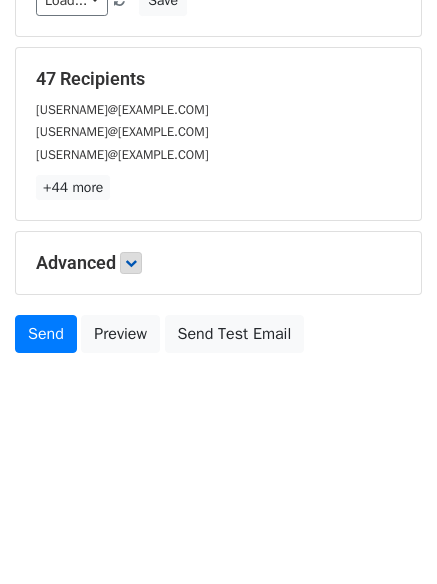 click on "Advanced" at bounding box center (218, 263) 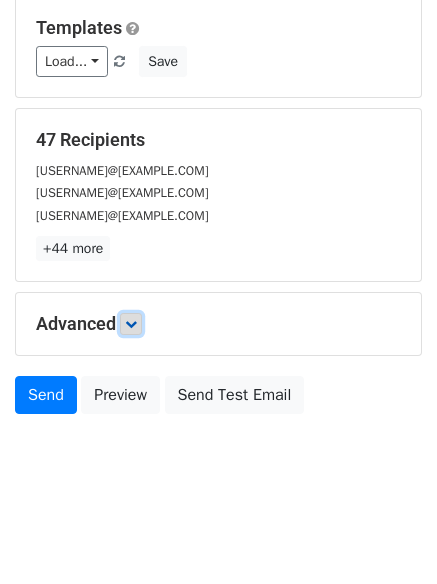 click at bounding box center [131, 324] 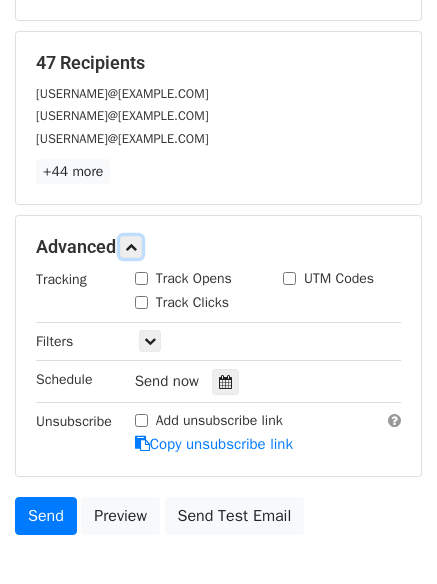 scroll, scrollTop: 366, scrollLeft: 0, axis: vertical 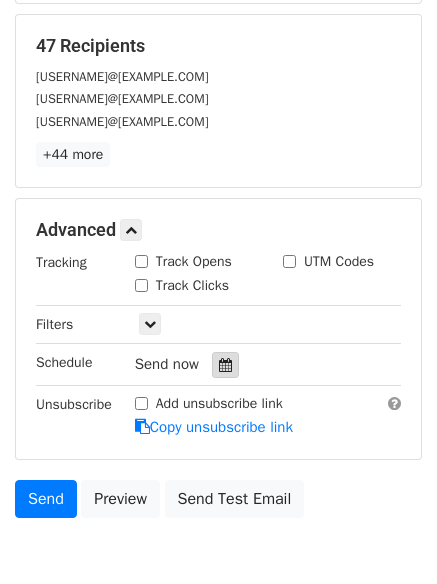 click at bounding box center (225, 365) 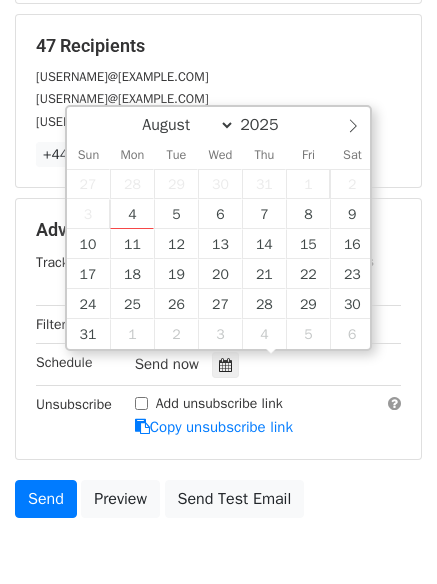 click on "Send now" at bounding box center (252, 364) 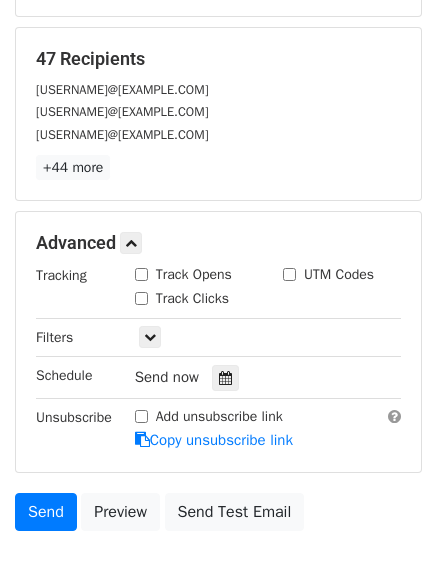 scroll, scrollTop: 374, scrollLeft: 0, axis: vertical 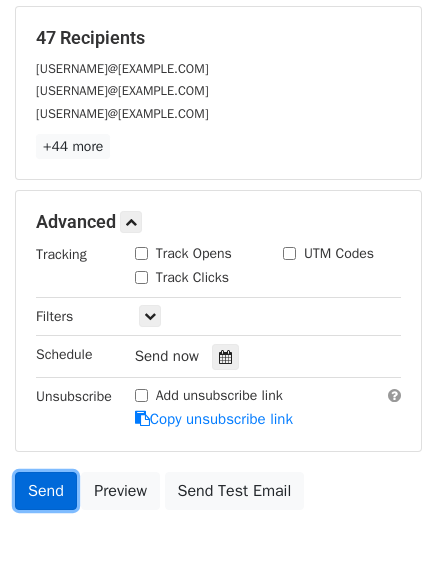 click on "Send" at bounding box center (46, 491) 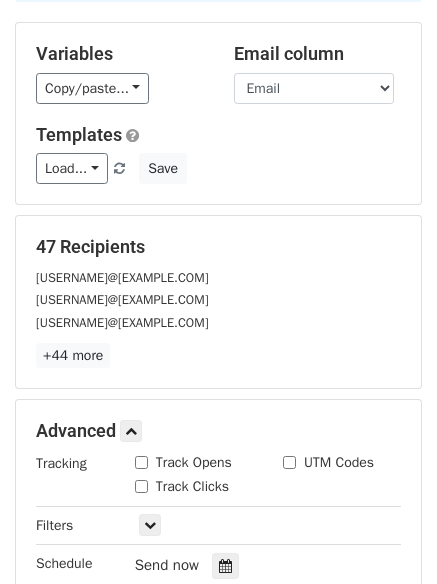 scroll, scrollTop: 0, scrollLeft: 0, axis: both 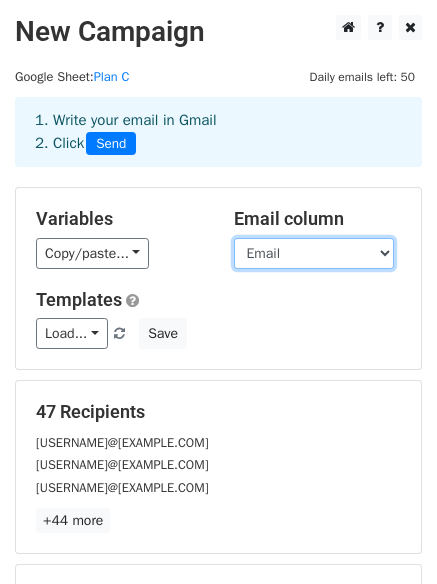 click on "Column 1
الاسم الرباعي باللغة العربية
Full Name In English
Email
Phone Number
WhatsApp Number
Telegram Username (Optional)
Student ID ( 8 digits e.g.20200456)
نوع الجاكت
عدد الجواكت
عدد الجواكت
Jacket Size
1st Jacket Size
2nd Jacket Size
1st Jacket Size
2nd Jacket Size
3rd Jacket Size
1st Jacket Size
2nd Jacket Size
3rd Jacket Size
4th Jacket Size
Chest
Height
1st Jacket Chest
1st Jacket Height
2nd Jacket Chest
2nd Jacket Height
1st Jacket Chest
1st Jacket Height
2nd Jacket Chest
2nd Jacket Height
3rd Jacket Chest
3rd Jacket Height
1st Jacket Chest
1st Jacket Height
2nd Jacket Chest
2nd Jacket Height
3rd Jacket Chest
3rd Jacket Height
4th Jacket Chest
4th Jacket Height
نوع التيشرت
عدد التيشرتات
Size
1st T- shirt Size
2nd T-shirt Size
1st T- shirt Size
2nd T-shirt Size
3rd T-shirt Size
1st T- shirt Size
2nd T-shirt Size
Chest" at bounding box center (314, 253) 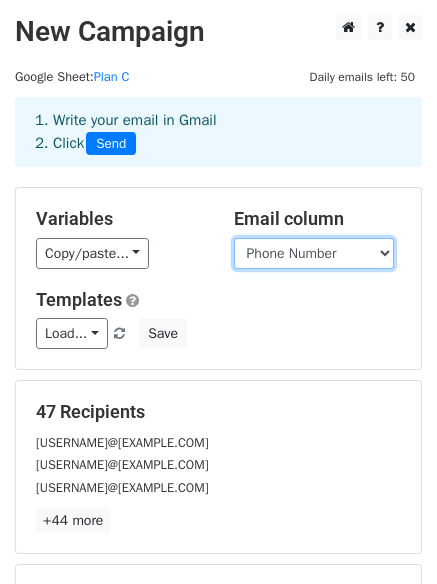 click on "Column 1
الاسم الرباعي باللغة العربية
Full Name In English
Email
Phone Number
WhatsApp Number
Telegram Username (Optional)
Student ID ( 8 digits e.g.20200456)
نوع الجاكت
عدد الجواكت
عدد الجواكت
Jacket Size
1st Jacket Size
2nd Jacket Size
1st Jacket Size
2nd Jacket Size
3rd Jacket Size
1st Jacket Size
2nd Jacket Size
3rd Jacket Size
4th Jacket Size
Chest
Height
1st Jacket Chest
1st Jacket Height
2nd Jacket Chest
2nd Jacket Height
1st Jacket Chest
1st Jacket Height
2nd Jacket Chest
2nd Jacket Height
3rd Jacket Chest
3rd Jacket Height
1st Jacket Chest
1st Jacket Height
2nd Jacket Chest
2nd Jacket Height
3rd Jacket Chest
3rd Jacket Height
4th Jacket Chest
4th Jacket Height
نوع التيشرت
عدد التيشرتات
Size
1st T- shirt Size
2nd T-shirt Size
1st T- shirt Size
2nd T-shirt Size
3rd T-shirt Size
1st T- shirt Size
2nd T-shirt Size
Chest" at bounding box center (314, 253) 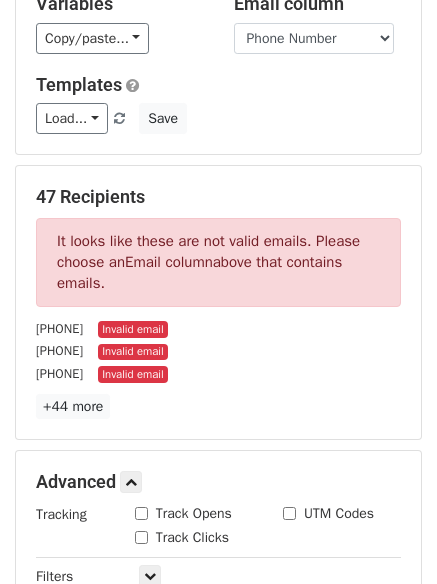 scroll, scrollTop: 55, scrollLeft: 0, axis: vertical 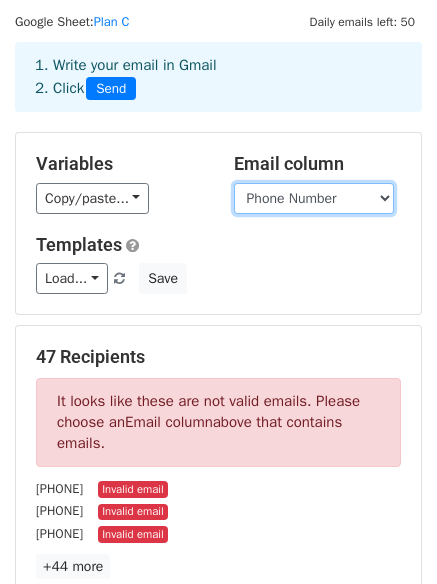 click on "Column 1
الاسم الرباعي باللغة العربية
Full Name In English
Email
Phone Number
WhatsApp Number
Telegram Username (Optional)
Student ID ( 8 digits e.g.20200456)
نوع الجاكت
عدد الجواكت
عدد الجواكت
Jacket Size
1st Jacket Size
2nd Jacket Size
1st Jacket Size
2nd Jacket Size
3rd Jacket Size
1st Jacket Size
2nd Jacket Size
3rd Jacket Size
4th Jacket Size
Chest
Height
1st Jacket Chest
1st Jacket Height
2nd Jacket Chest
2nd Jacket Height
1st Jacket Chest
1st Jacket Height
2nd Jacket Chest
2nd Jacket Height
3rd Jacket Chest
3rd Jacket Height
1st Jacket Chest
1st Jacket Height
2nd Jacket Chest
2nd Jacket Height
3rd Jacket Chest
3rd Jacket Height
4th Jacket Chest
4th Jacket Height
نوع التيشرت
عدد التيشرتات
Size
1st T- shirt Size
2nd T-shirt Size
1st T- shirt Size
2nd T-shirt Size
3rd T-shirt Size
1st T- shirt Size
2nd T-shirt Size
Chest" at bounding box center [314, 198] 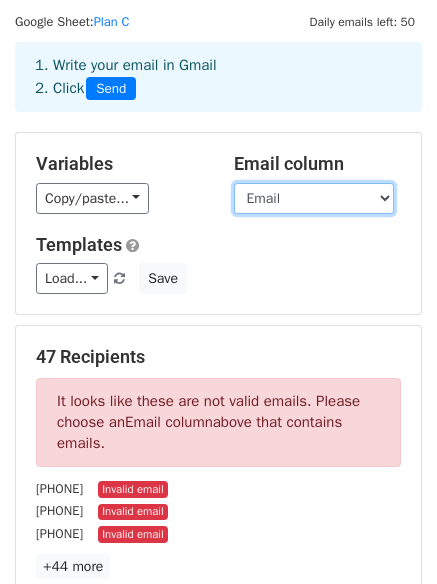 click on "Column 1
الاسم الرباعي باللغة العربية
Full Name In English
Email
Phone Number
WhatsApp Number
Telegram Username (Optional)
Student ID ( 8 digits e.g.20200456)
نوع الجاكت
عدد الجواكت
عدد الجواكت
Jacket Size
1st Jacket Size
2nd Jacket Size
1st Jacket Size
2nd Jacket Size
3rd Jacket Size
1st Jacket Size
2nd Jacket Size
3rd Jacket Size
4th Jacket Size
Chest
Height
1st Jacket Chest
1st Jacket Height
2nd Jacket Chest
2nd Jacket Height
1st Jacket Chest
1st Jacket Height
2nd Jacket Chest
2nd Jacket Height
3rd Jacket Chest
3rd Jacket Height
1st Jacket Chest
1st Jacket Height
2nd Jacket Chest
2nd Jacket Height
3rd Jacket Chest
3rd Jacket Height
4th Jacket Chest
4th Jacket Height
نوع التيشرت
عدد التيشرتات
Size
1st T- shirt Size
2nd T-shirt Size
1st T- shirt Size
2nd T-shirt Size
3rd T-shirt Size
1st T- shirt Size
2nd T-shirt Size
Chest" at bounding box center [314, 198] 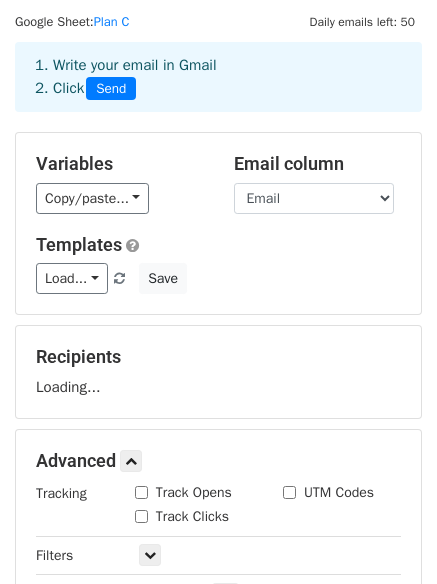 drag, startPoint x: 433, startPoint y: 225, endPoint x: 436, endPoint y: 248, distance: 23.194826 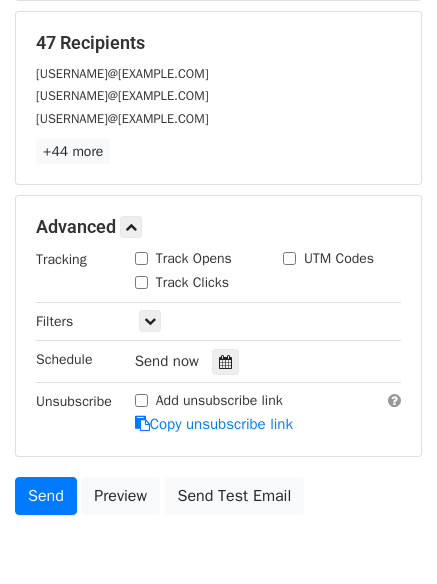 scroll, scrollTop: 373, scrollLeft: 0, axis: vertical 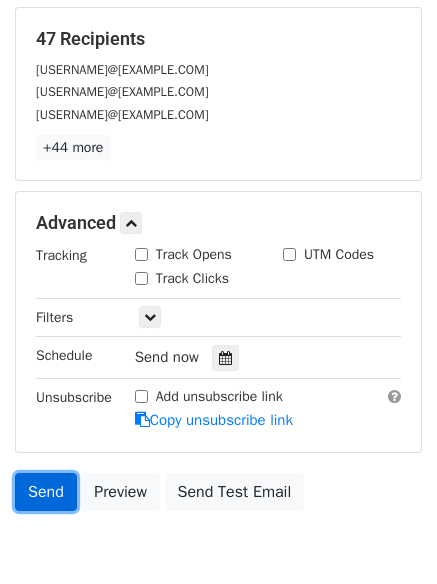 click on "Send" at bounding box center [46, 492] 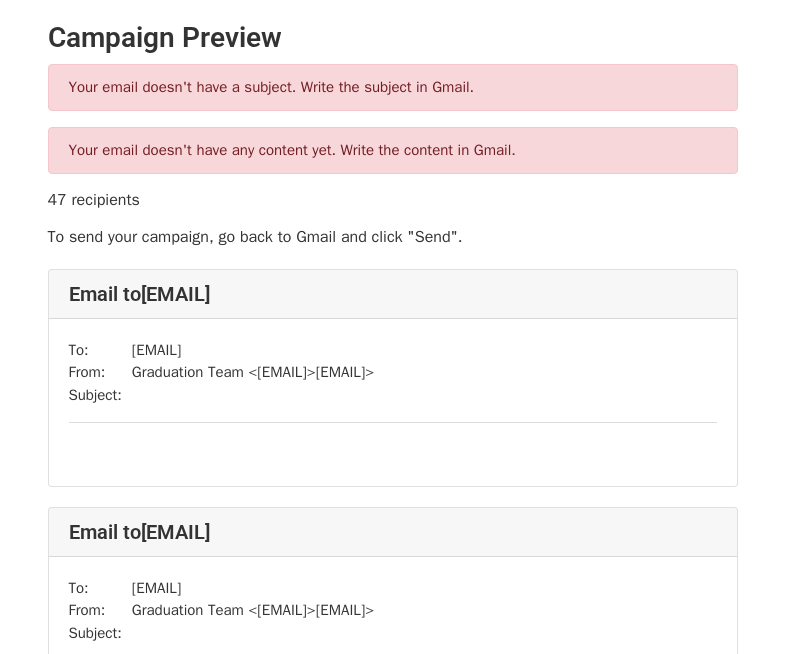 scroll, scrollTop: 0, scrollLeft: 0, axis: both 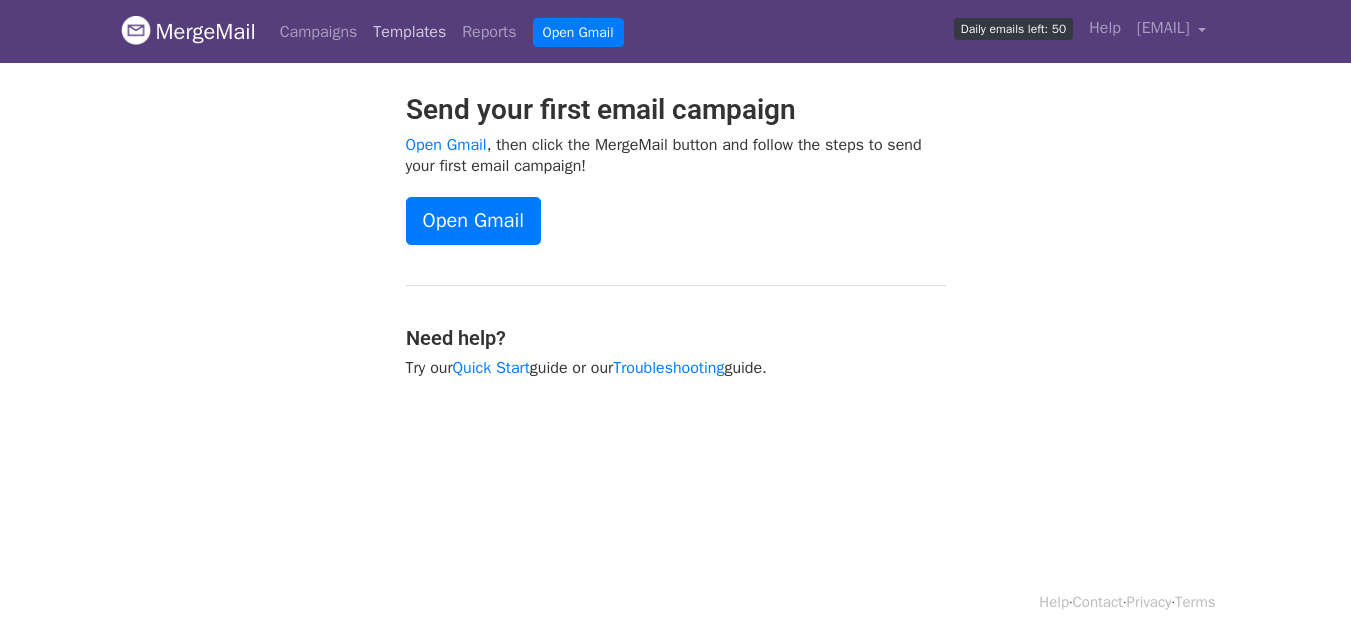 click on "Templates" at bounding box center (409, 32) 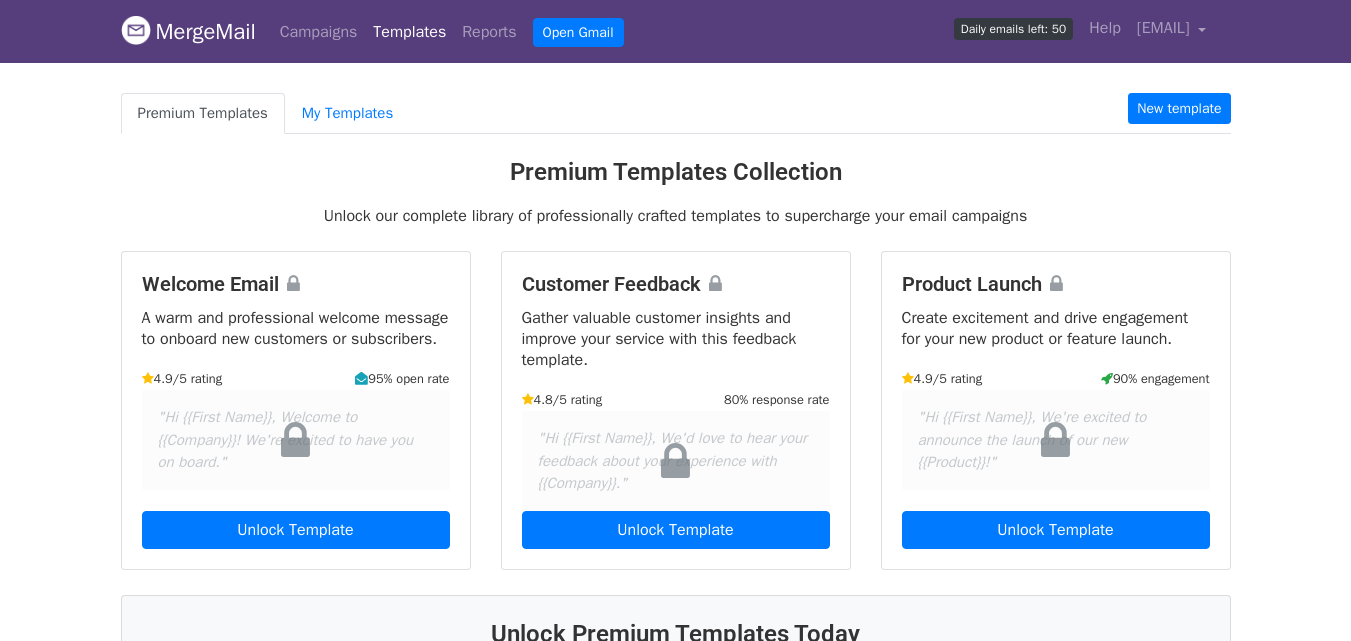 scroll, scrollTop: 0, scrollLeft: 0, axis: both 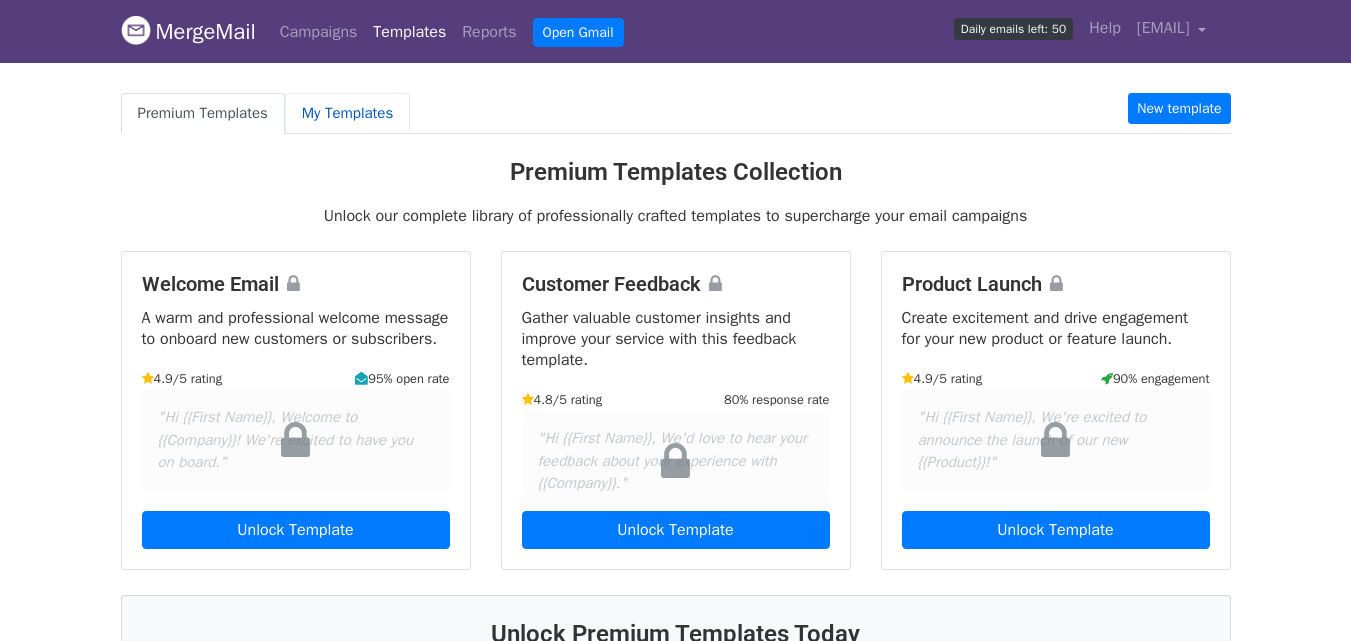 click on "My Templates" at bounding box center [347, 113] 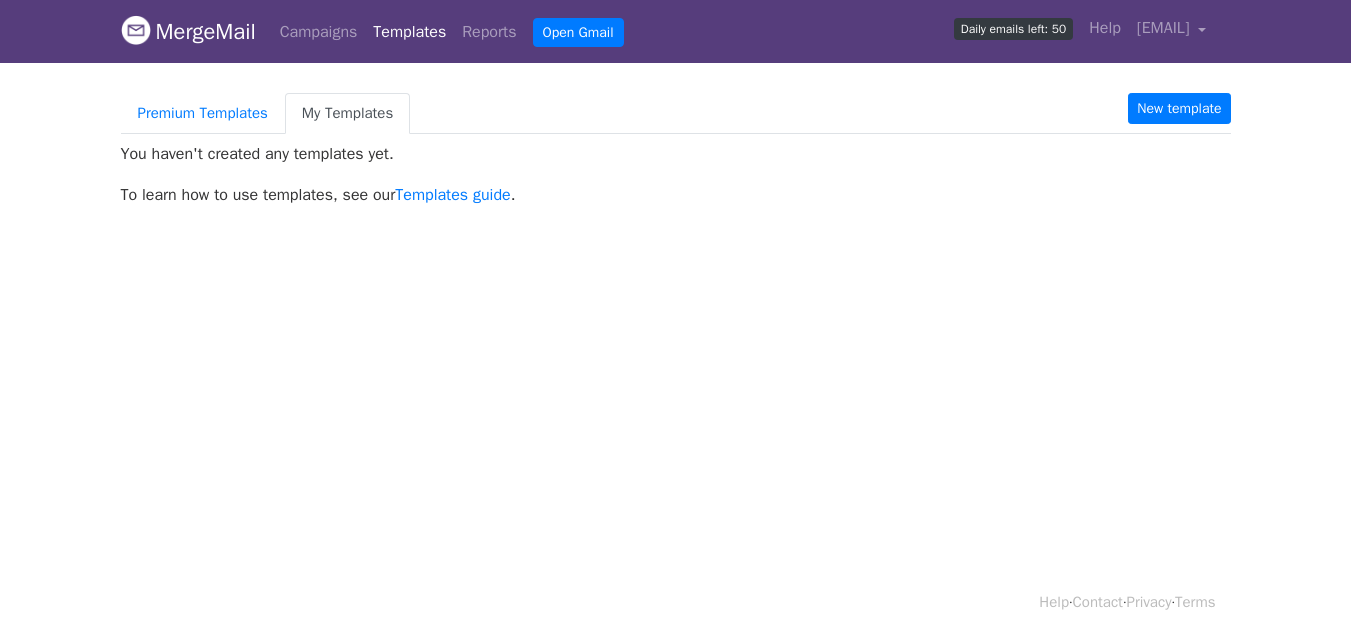 scroll, scrollTop: 0, scrollLeft: 0, axis: both 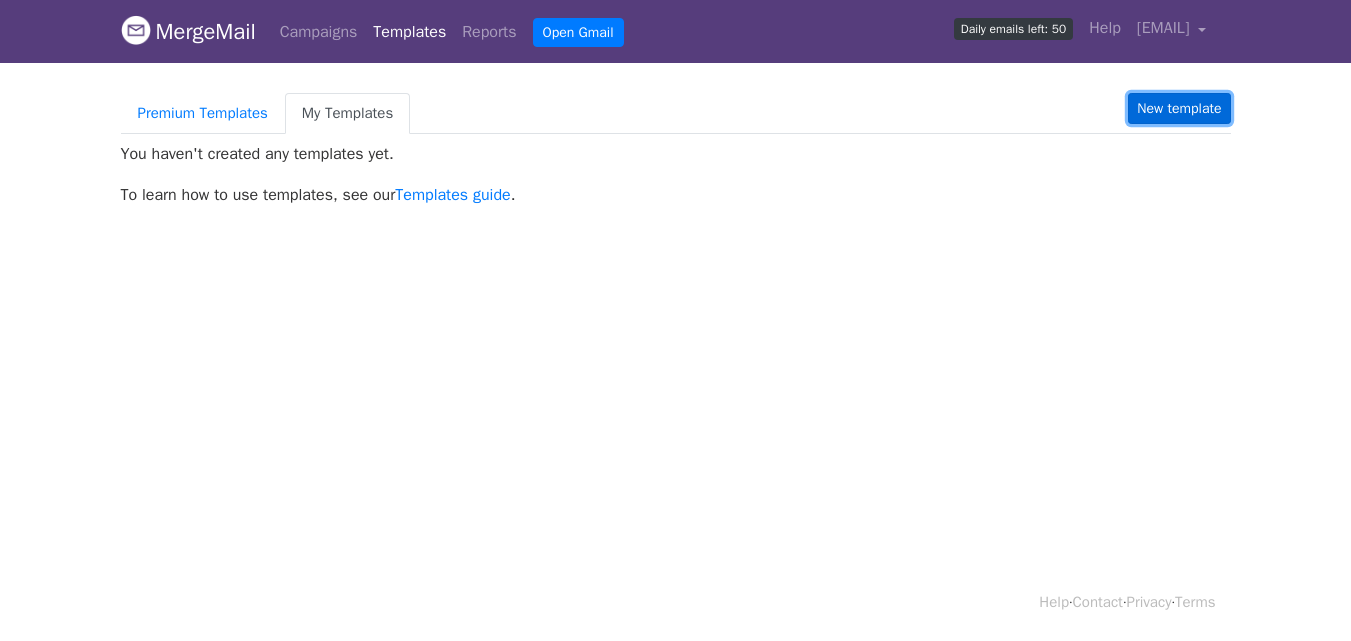 click on "New template" at bounding box center (1179, 108) 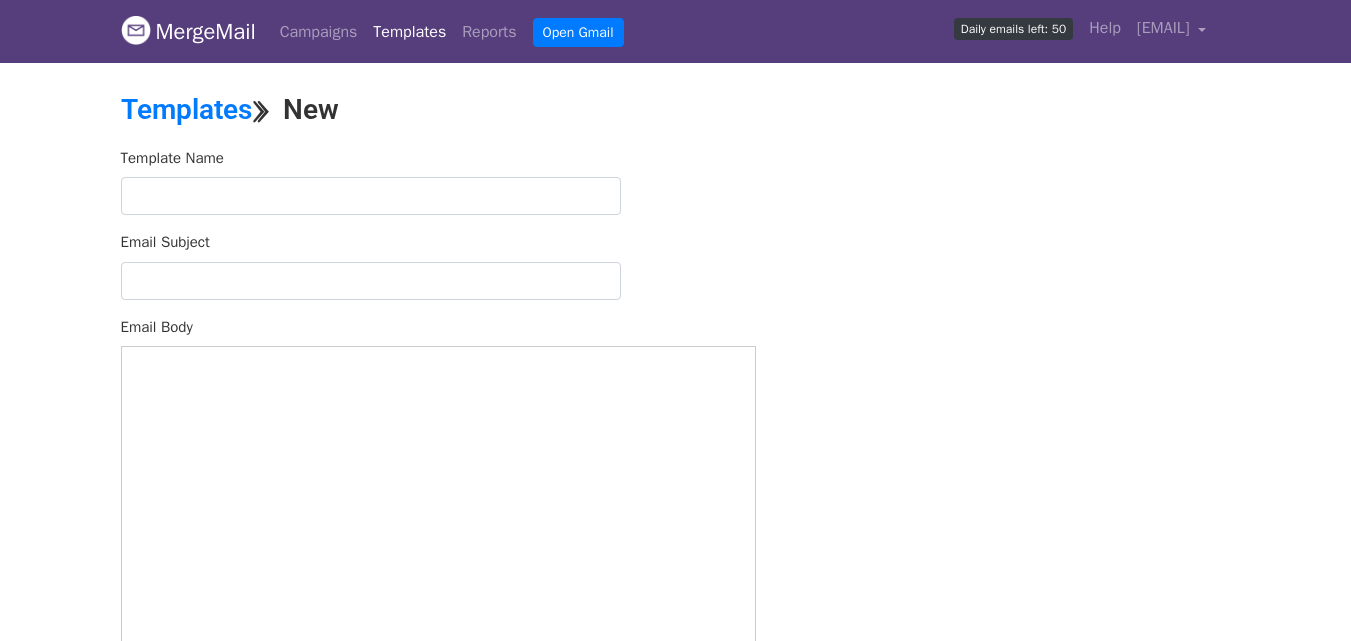 scroll, scrollTop: 0, scrollLeft: 0, axis: both 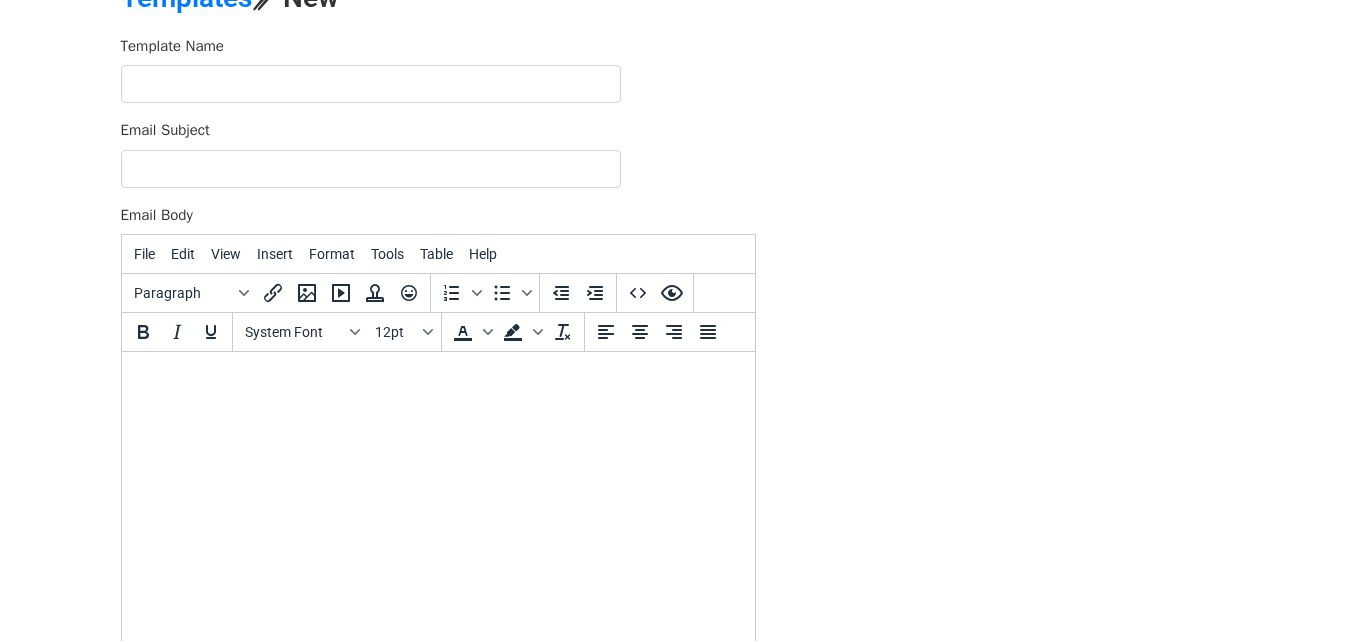 drag, startPoint x: 1365, startPoint y: 268, endPoint x: 1365, endPoint y: 336, distance: 68 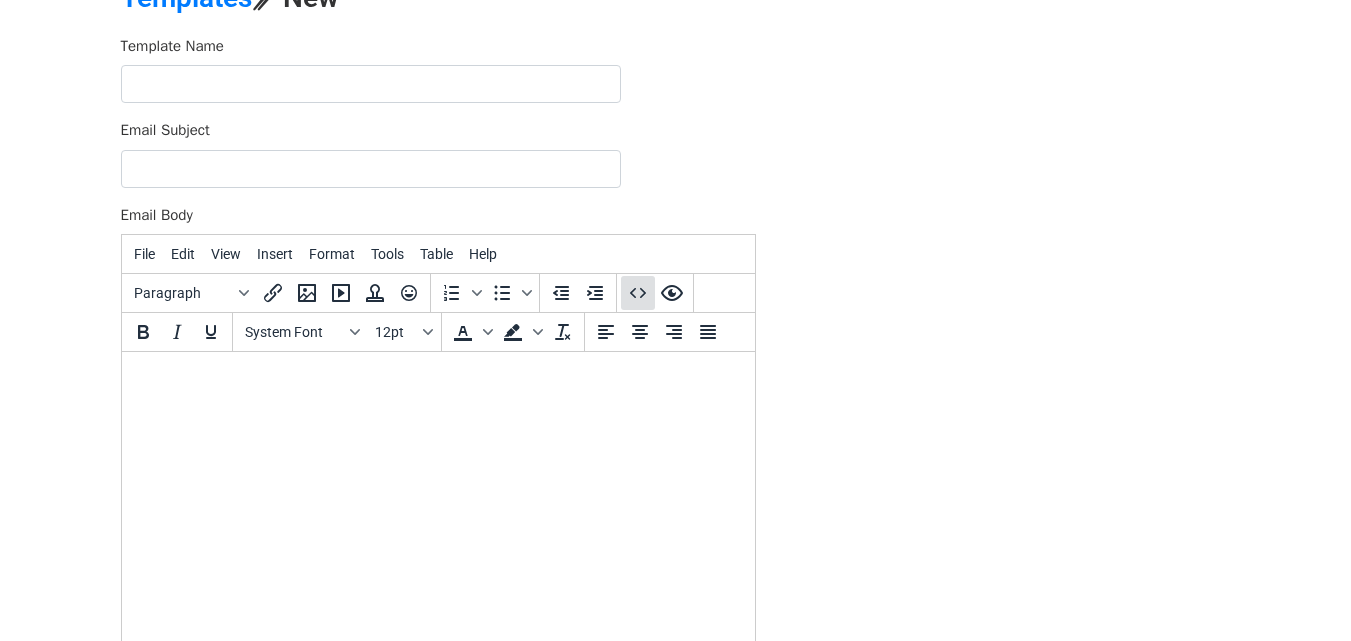 click 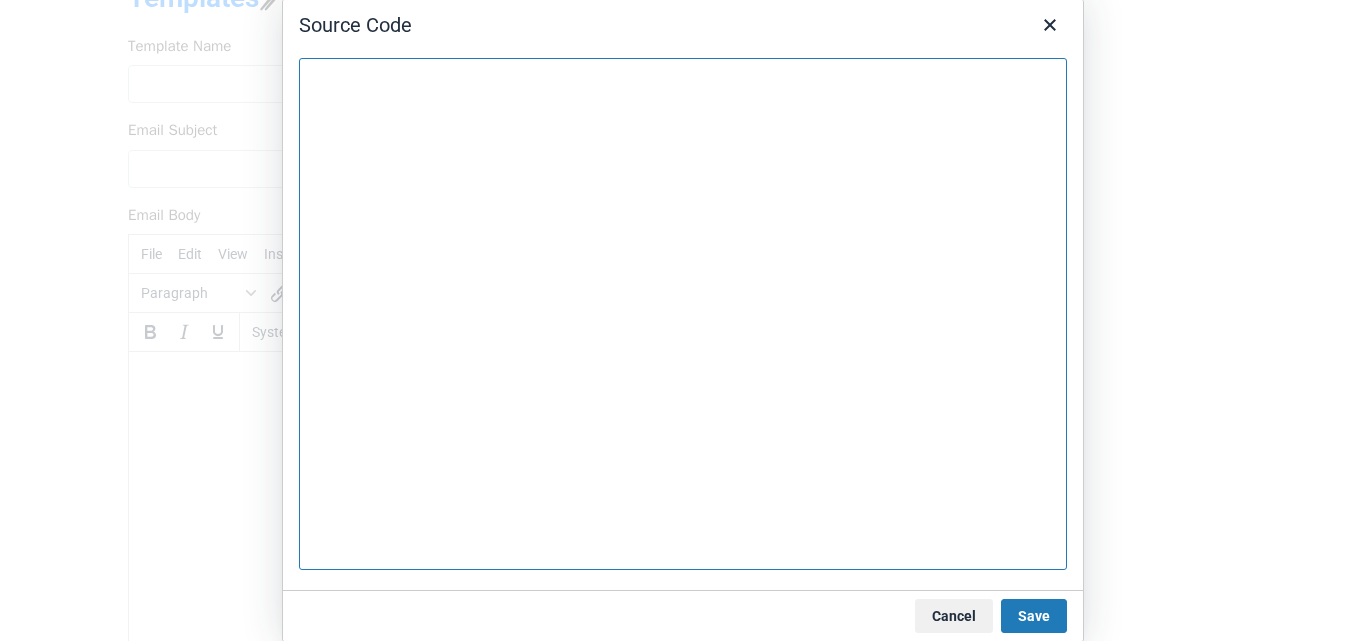 paste on "<div style="font-family: Arial, sans-serif; max-width: 600px; margin: auto; padding: 24px; background-color: #fdfdfd; border: 1px solid #ccc; border-radius: 8px; color: #333;">
<p style="font-size: 16px;">Dear <strong>Dr. {{Full Name In English}}</strong>,</p>
<p style="font-size: 16px;">Your payment has been <span style="color: green; font-weight: bold;">successfully verified</span>.</p>
<p style="margin: 32px 0 8px; font-weight: bold;">Order Number: {{order number}}</p>
<h3 style="border-bottom: 1px solid #ddd; padding-bottom: 6px;">Order Summary:</h3>
<pre style="background-color: #f9f9f9; padding: 16px; border-radius: 6px; border: 1px solid #eee; font-size: 14px; line-height: 1.6; white-space: pre-wrap;">{{summary of order}}</pre>
<p style="margin-top: 32px; font-size: 14px; line-height: 1.5;">This jacket isn&rsquo;t just something you wear.<br />It&rsquo;s a symbol of every step you took in medical school.<br />The late nights, the white coat, the first patient and the last exam.<br />It carries the l..." 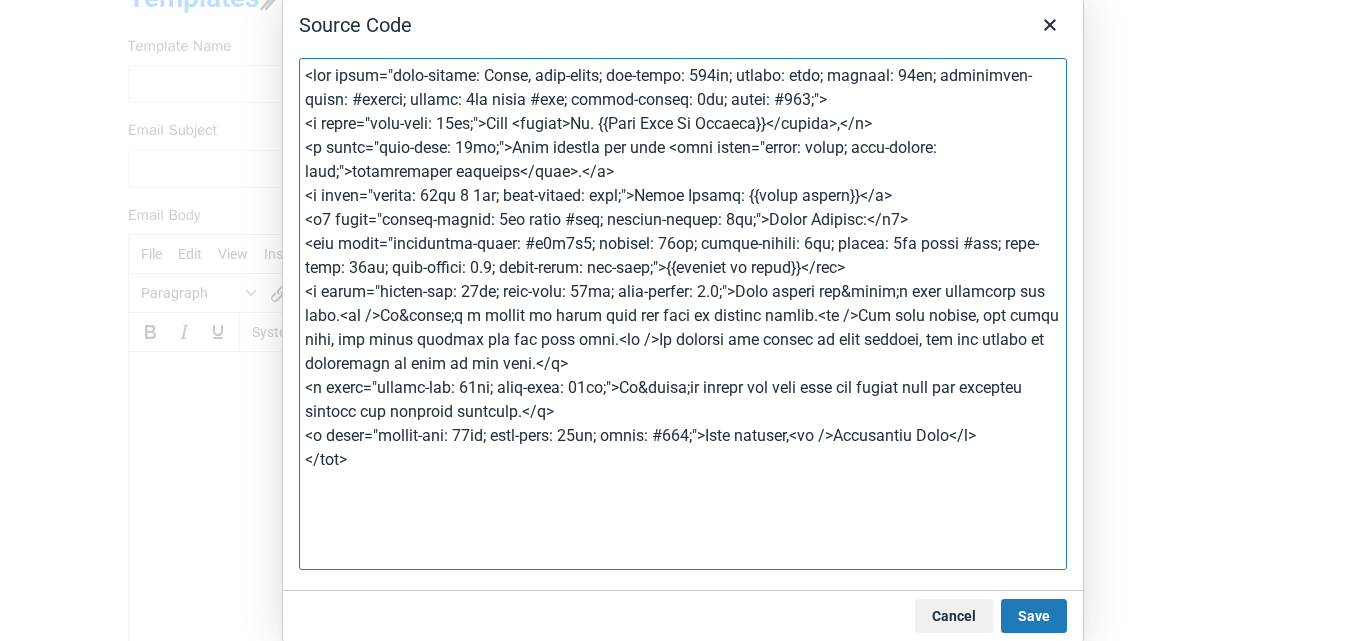 click on "Save" at bounding box center [1034, 616] 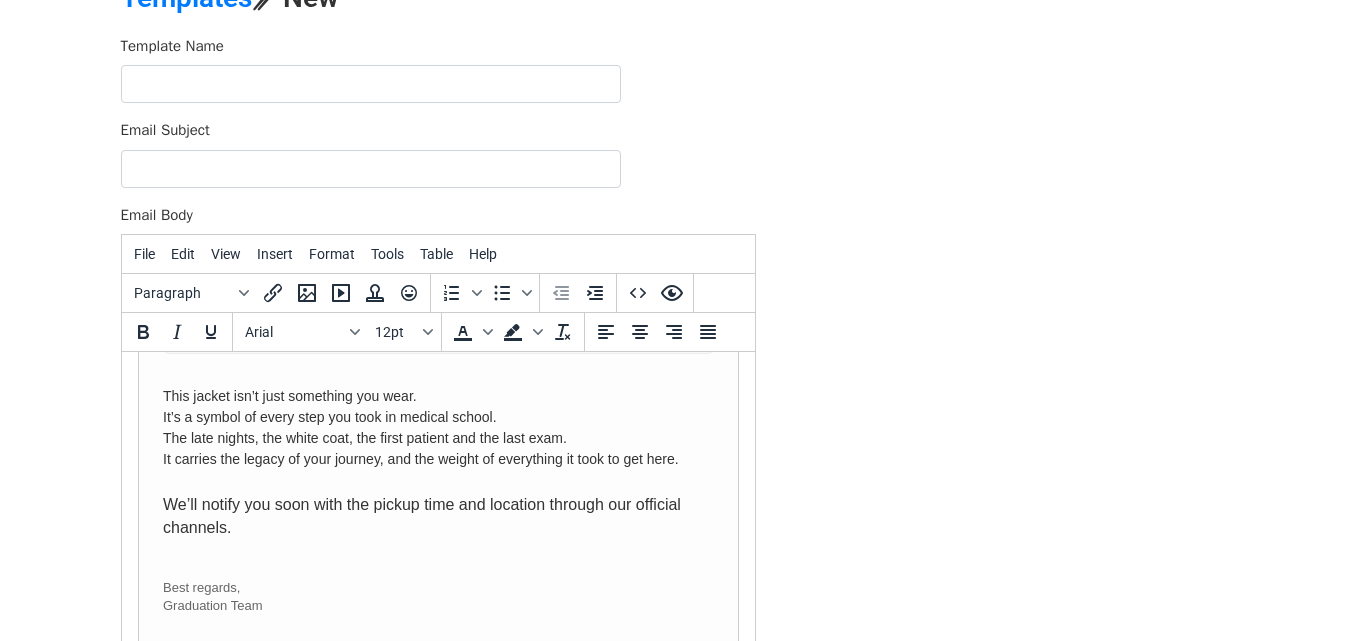 scroll, scrollTop: 301, scrollLeft: 0, axis: vertical 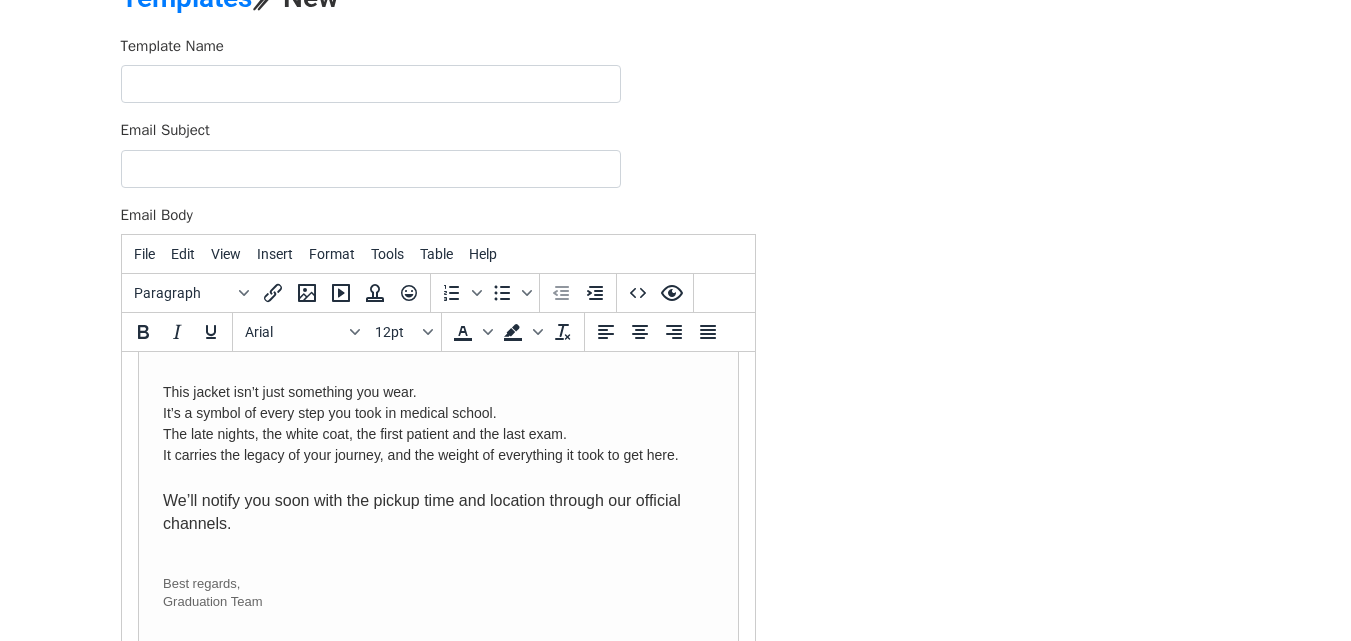 drag, startPoint x: 747, startPoint y: 433, endPoint x: 877, endPoint y: 939, distance: 522.4328 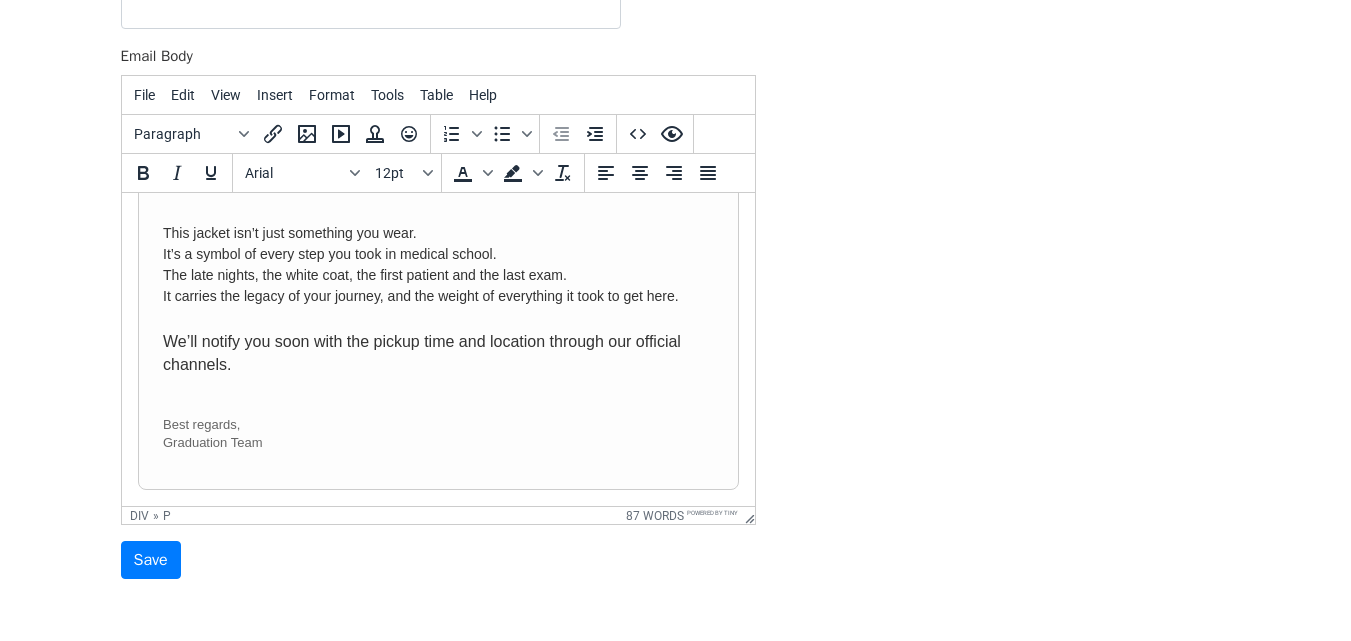 scroll, scrollTop: 302, scrollLeft: 0, axis: vertical 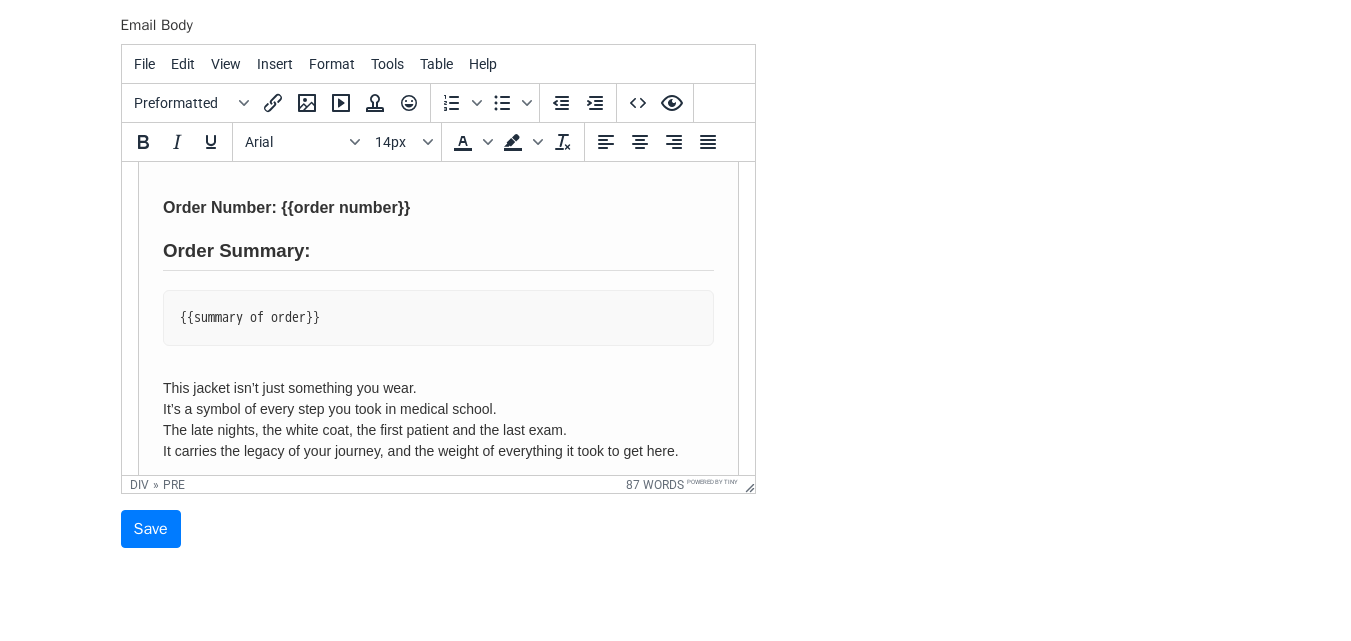 click on "{{summary of order}}" at bounding box center [437, 318] 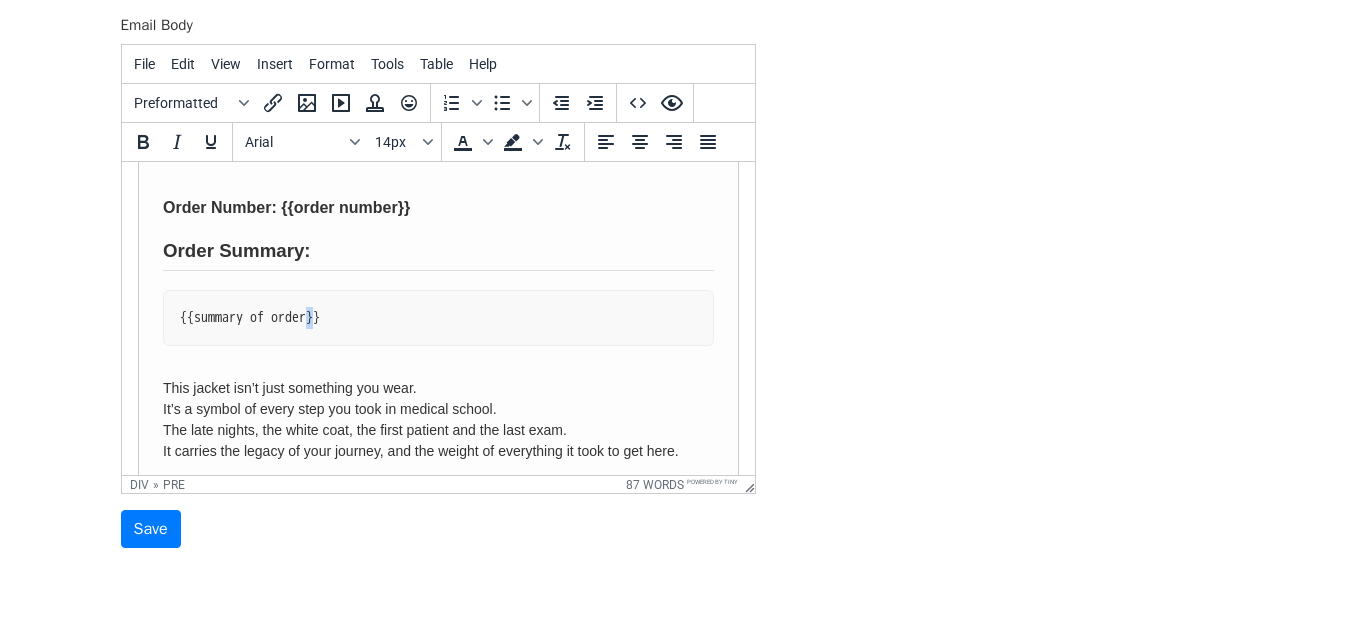 click on "{{summary of order}}" at bounding box center (437, 318) 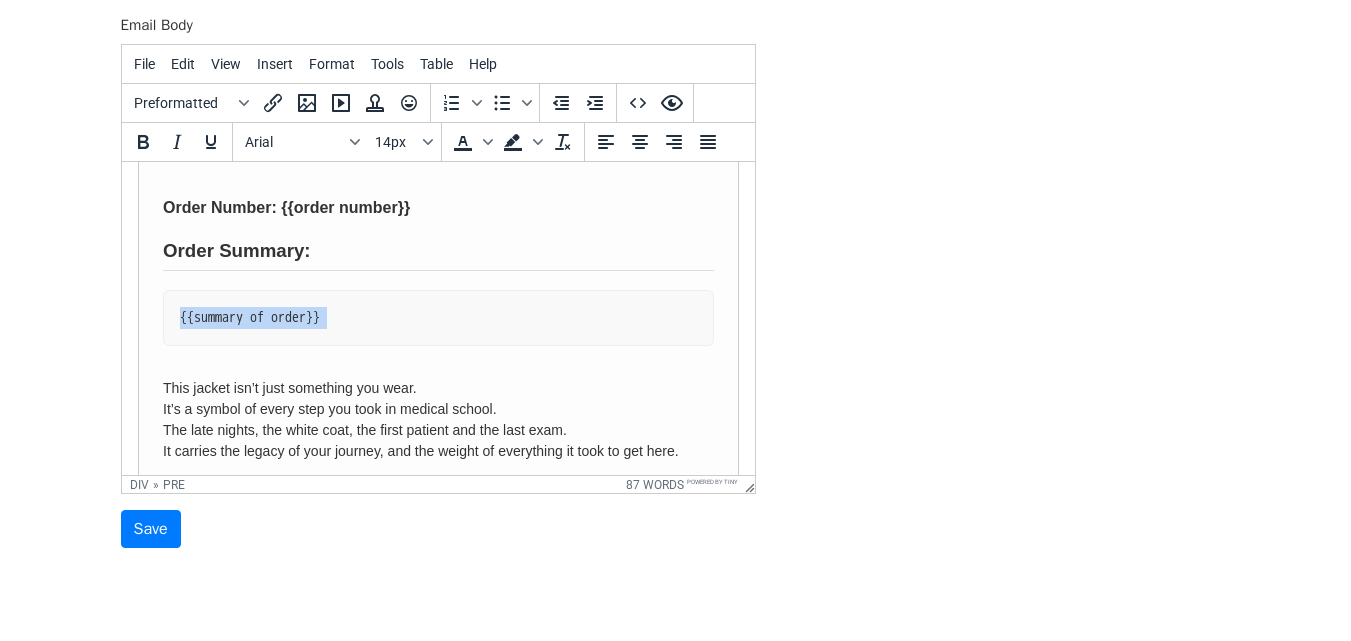 click on "{{summary of order}}" at bounding box center [437, 318] 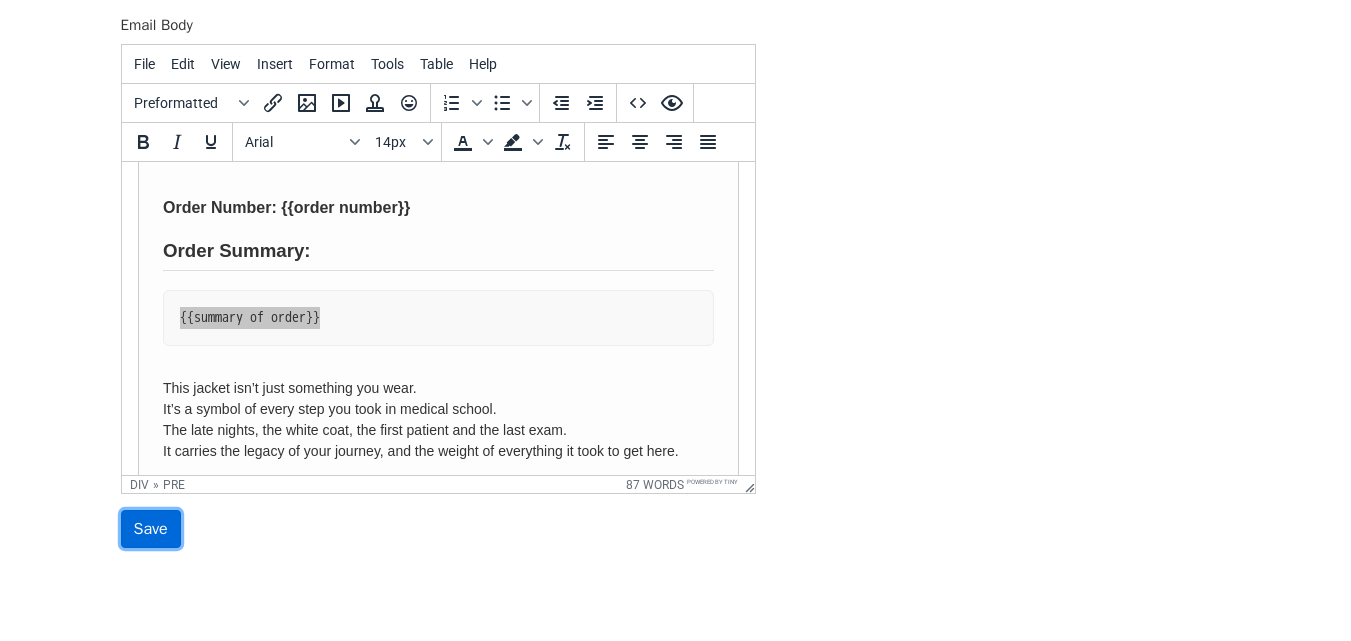 click on "Save" at bounding box center [151, 529] 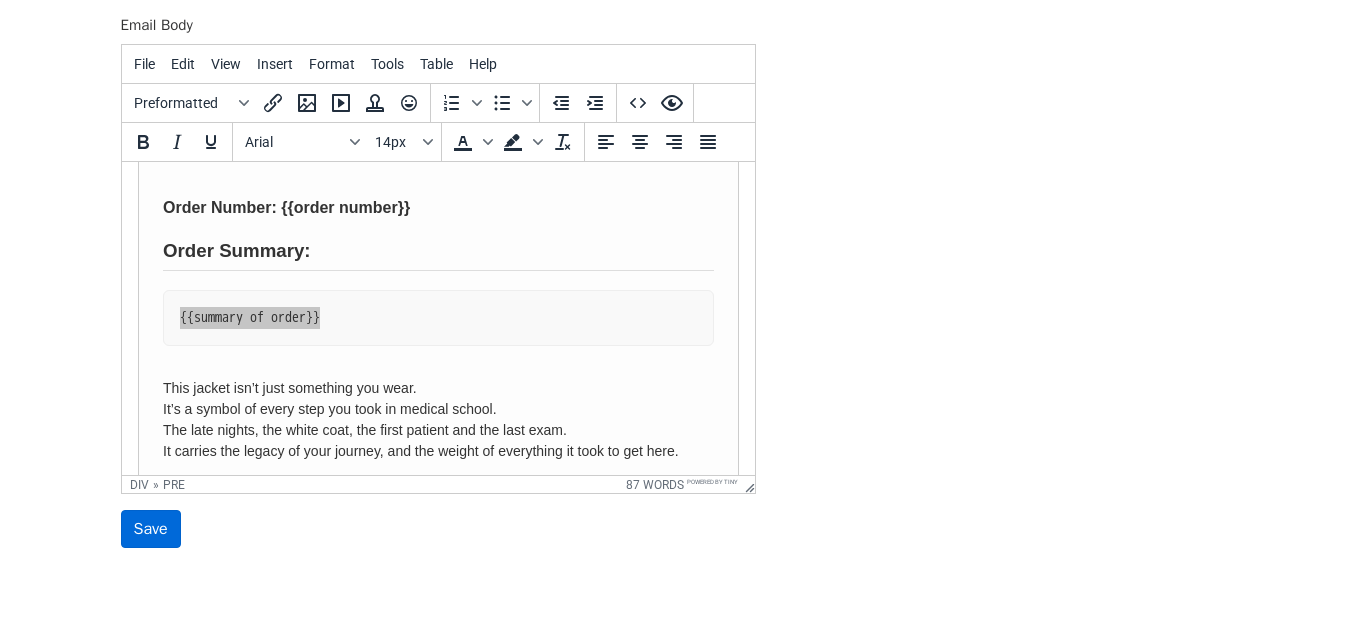 scroll, scrollTop: 176, scrollLeft: 0, axis: vertical 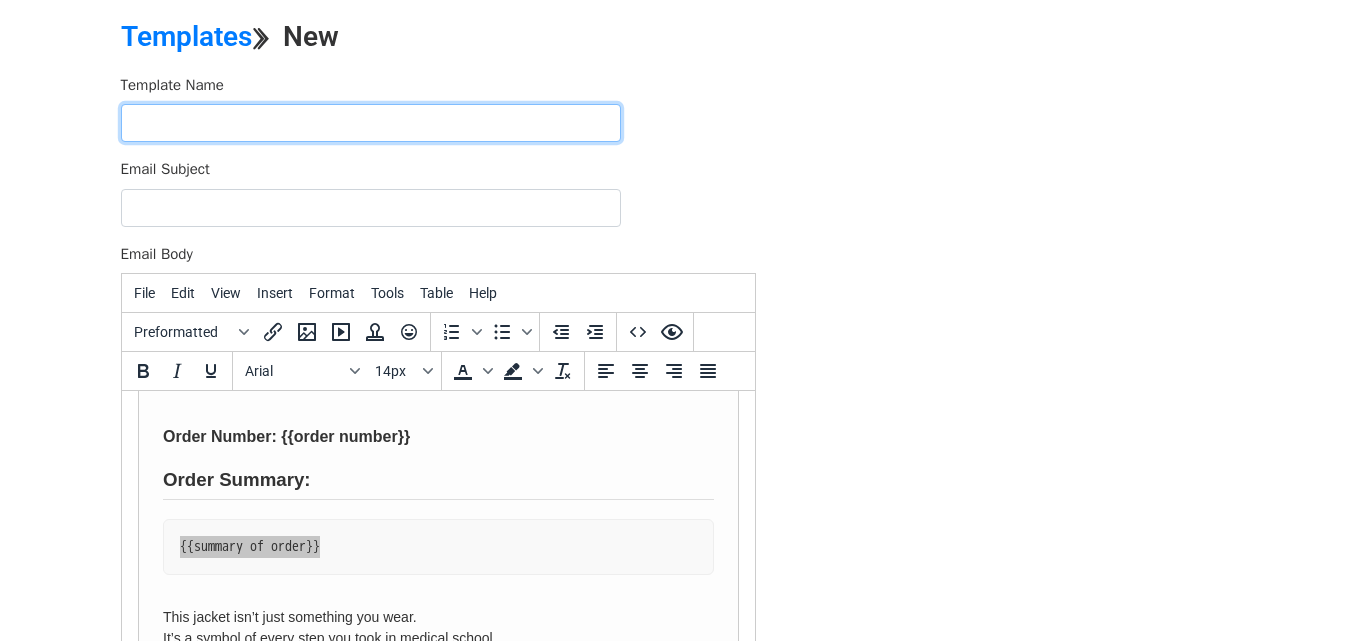click at bounding box center [371, 123] 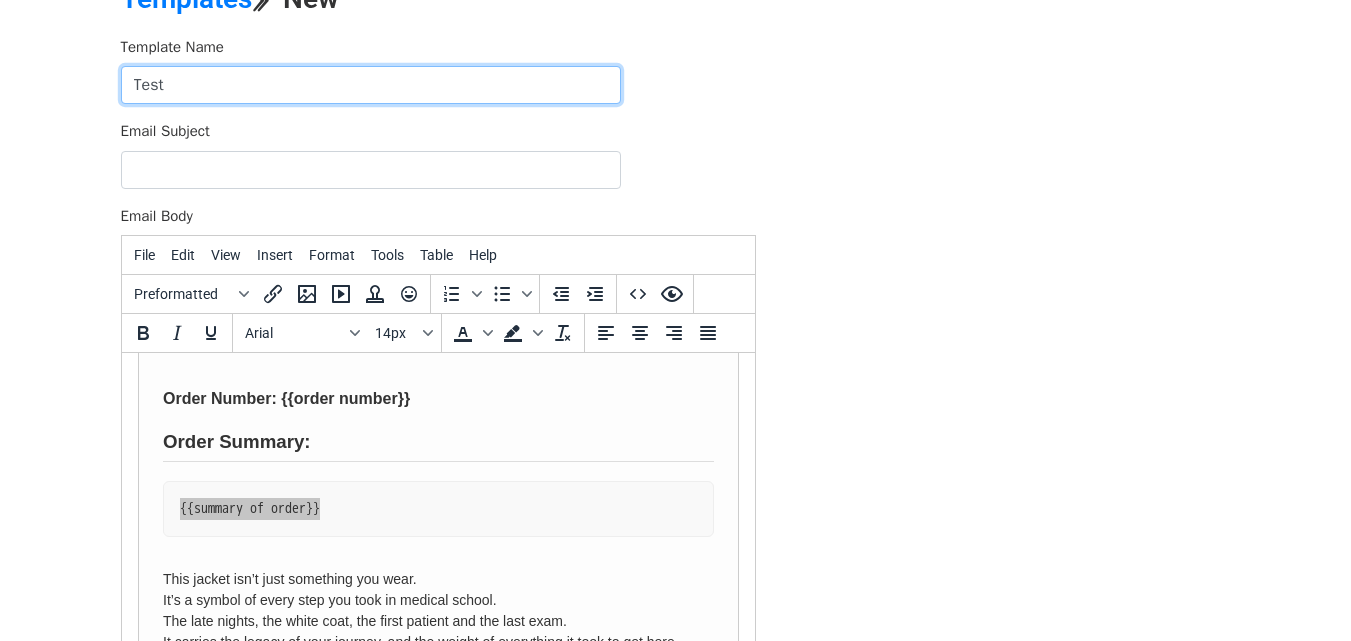 scroll, scrollTop: 86, scrollLeft: 0, axis: vertical 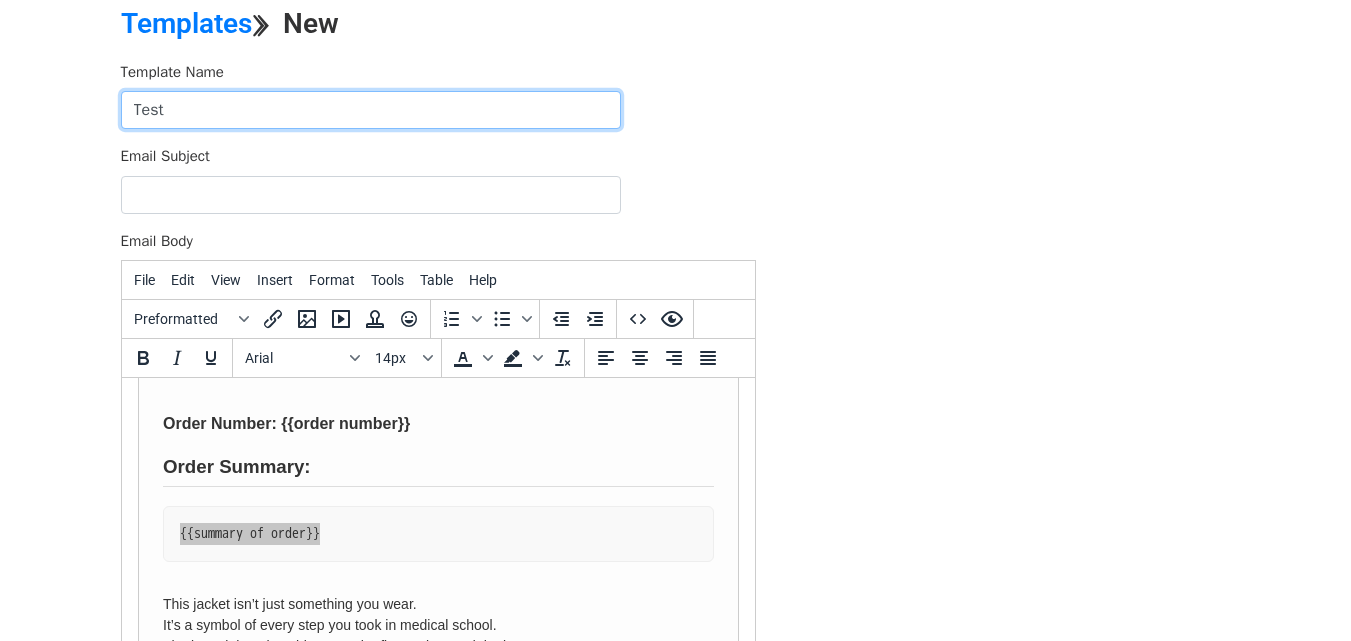 type on "Test" 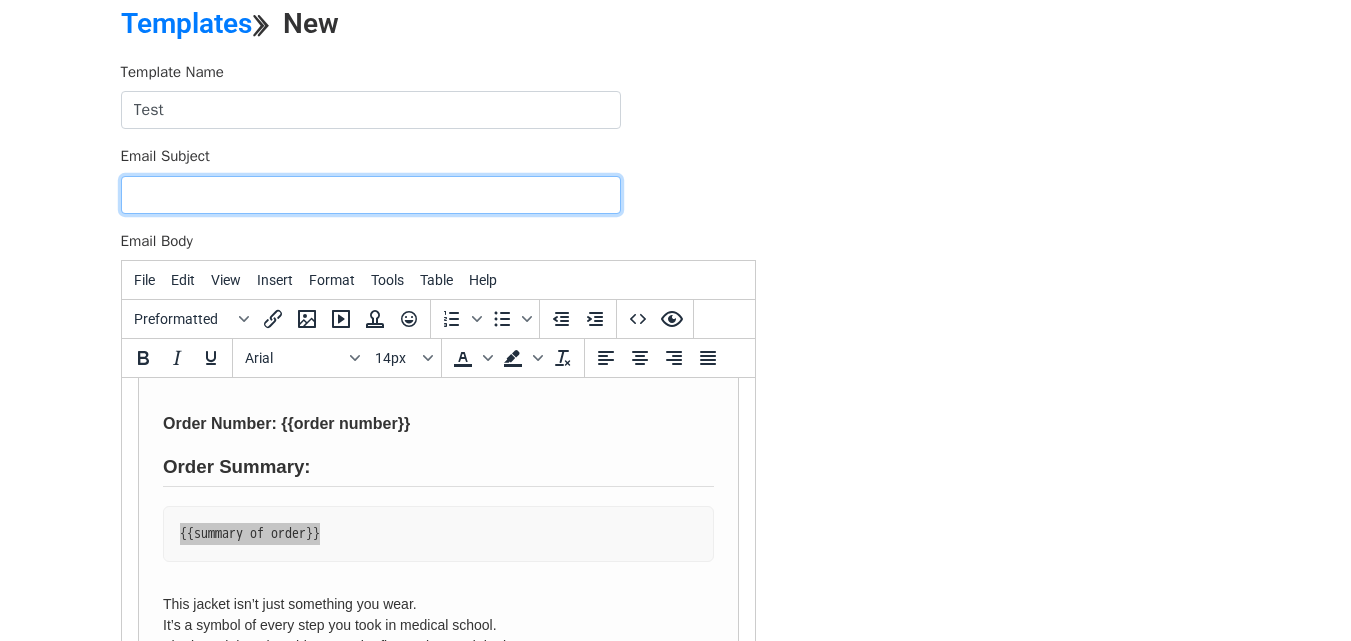 click on "Email Subject" at bounding box center (371, 195) 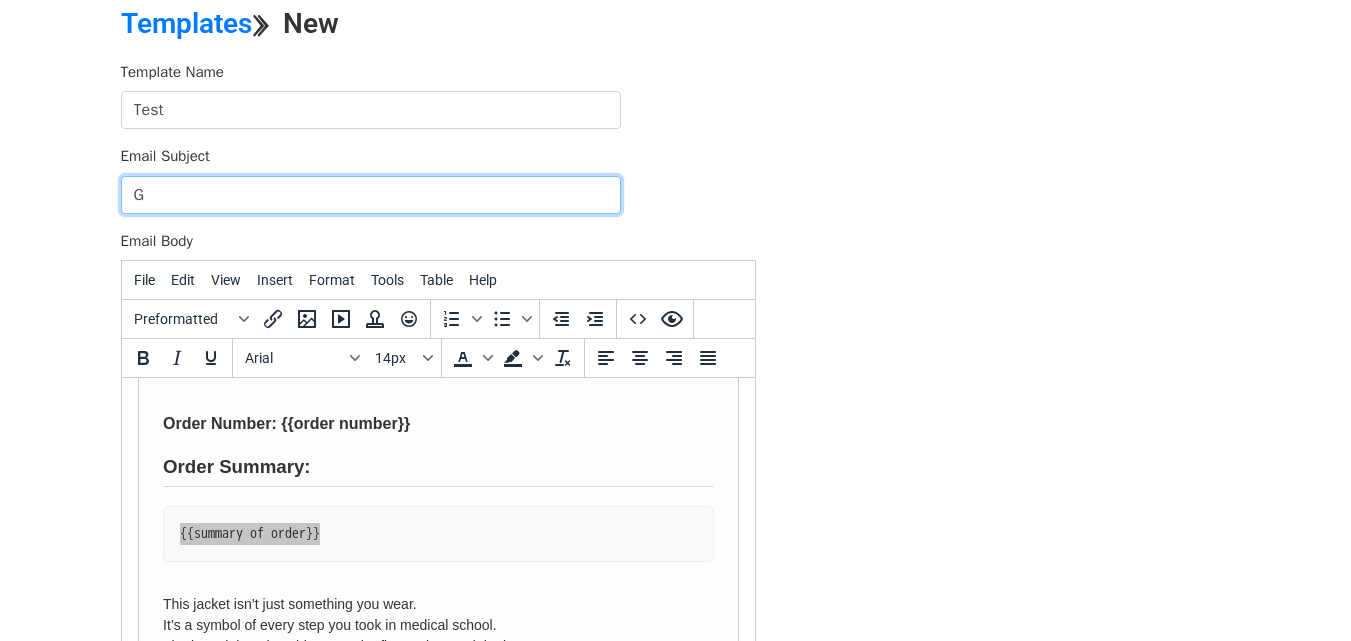 click on "G" at bounding box center [371, 195] 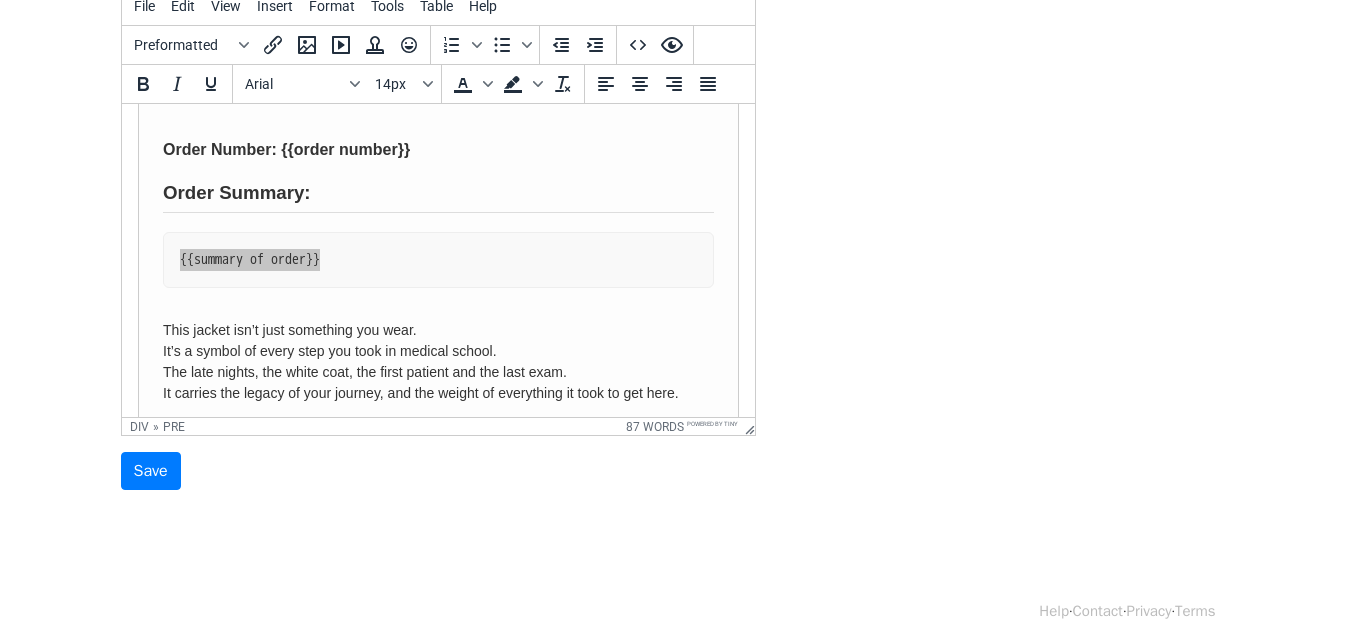 scroll, scrollTop: 371, scrollLeft: 0, axis: vertical 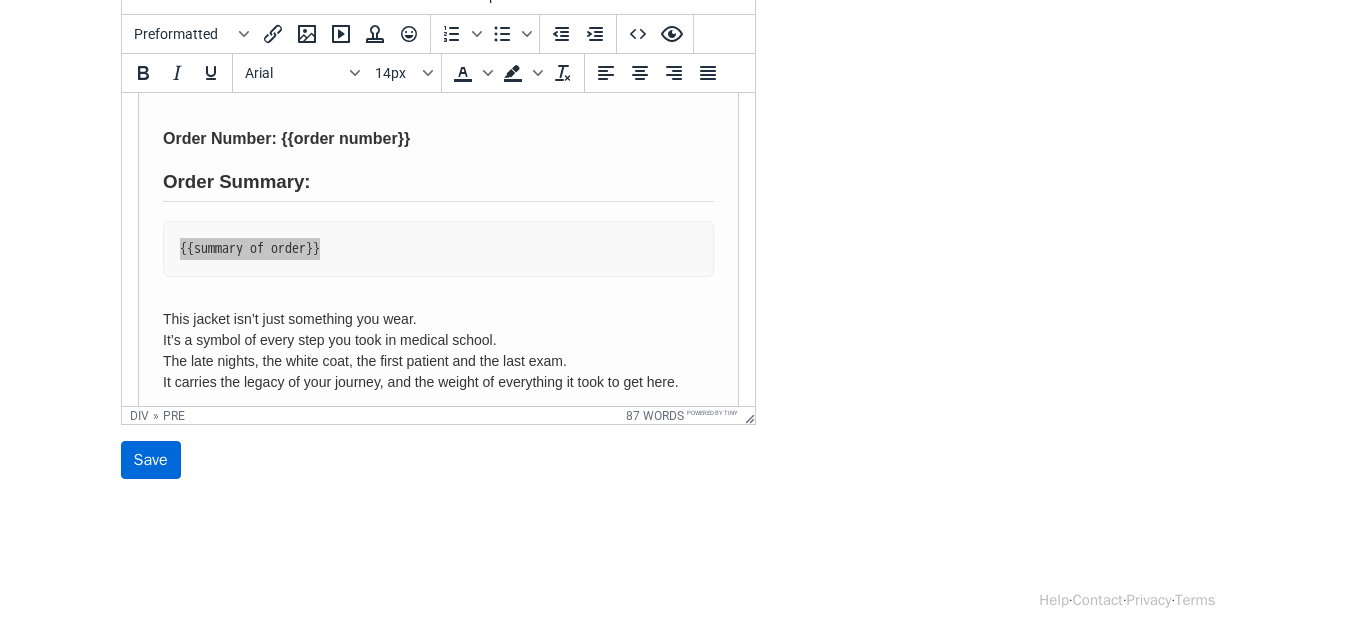 type on "Graduation Order Confirmation" 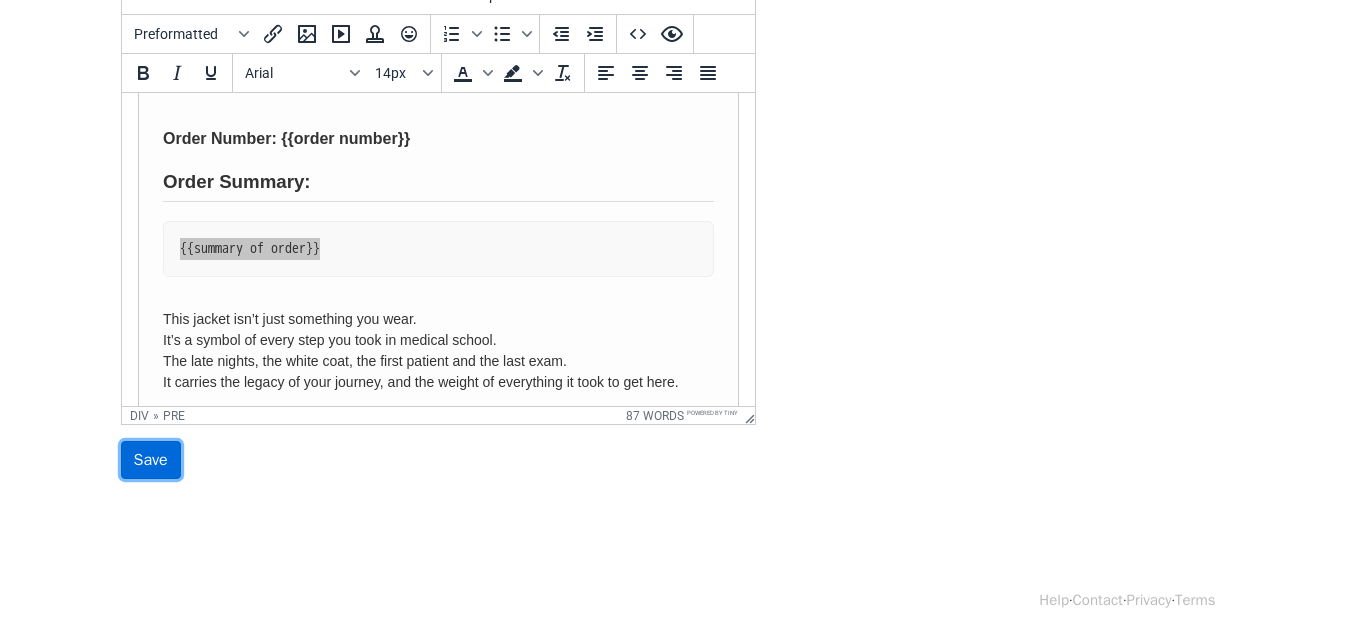click on "Save" at bounding box center [151, 460] 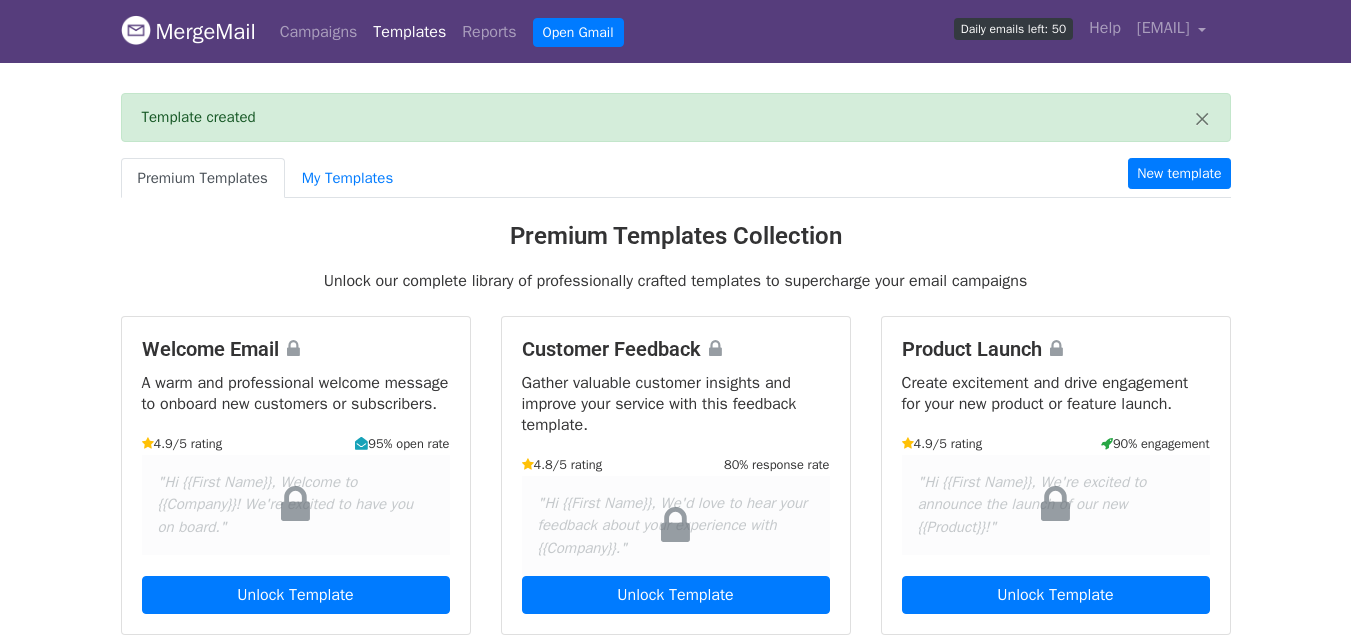 scroll, scrollTop: 0, scrollLeft: 0, axis: both 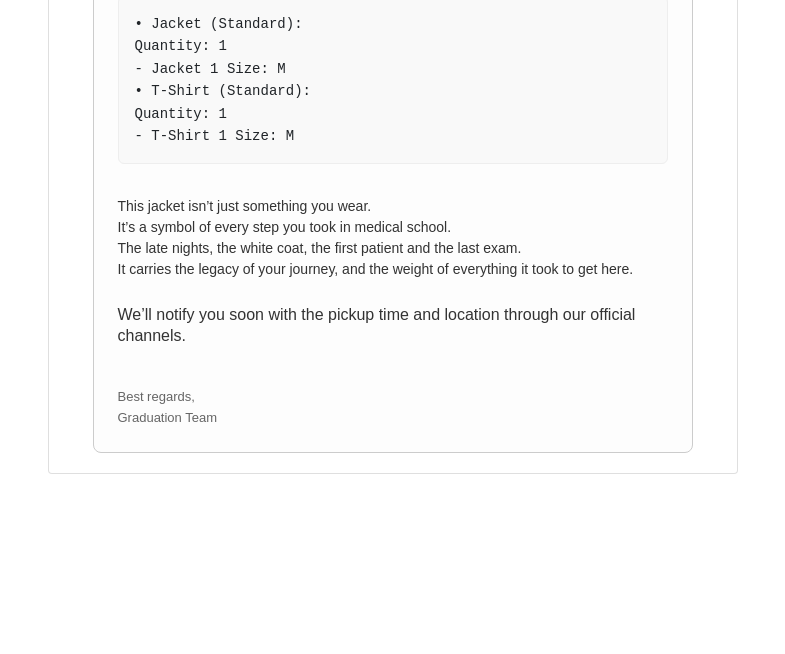 drag, startPoint x: 789, startPoint y: 23, endPoint x: 816, endPoint y: 635, distance: 612.5953 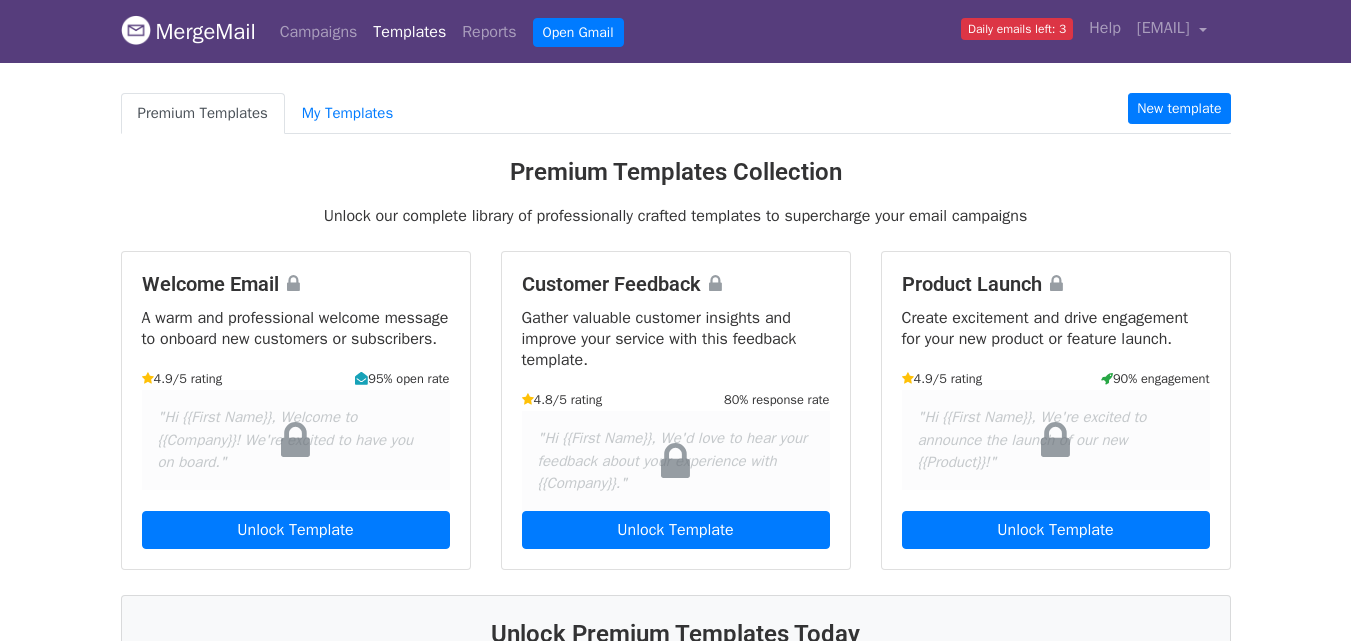 scroll, scrollTop: 0, scrollLeft: 0, axis: both 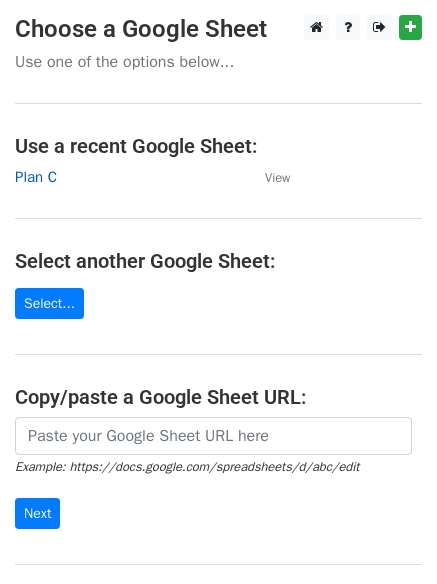 click on "Plan C" at bounding box center (36, 177) 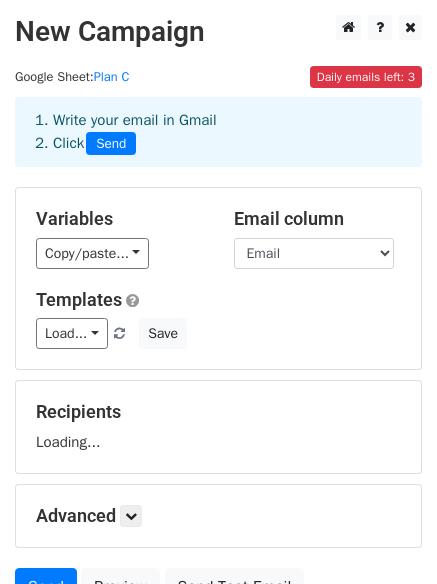 scroll, scrollTop: 0, scrollLeft: 0, axis: both 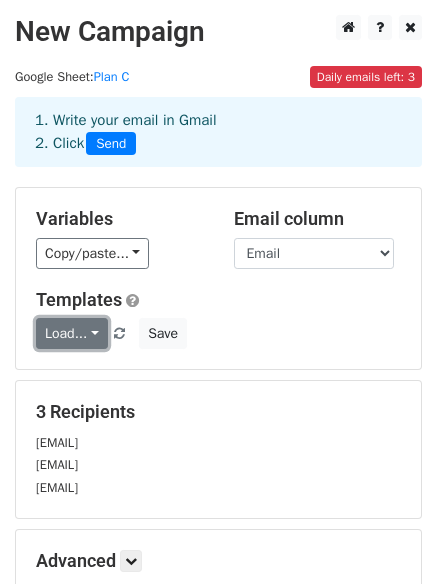click on "Load..." at bounding box center (72, 333) 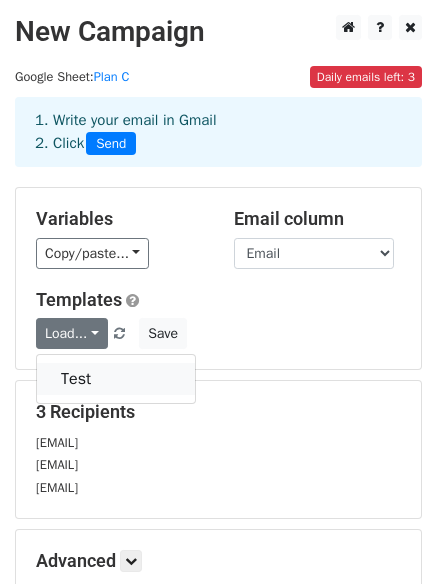 click on "Test" at bounding box center (116, 379) 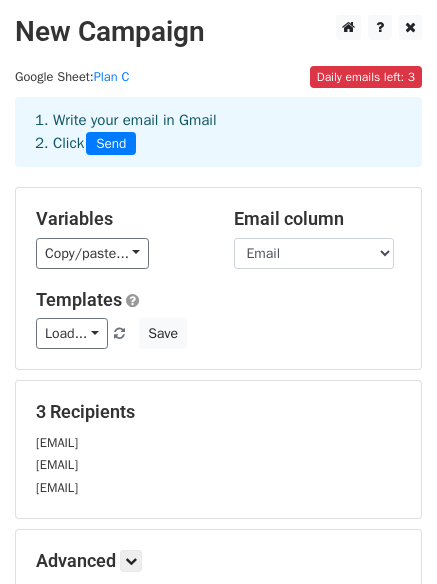 scroll, scrollTop: 237, scrollLeft: 0, axis: vertical 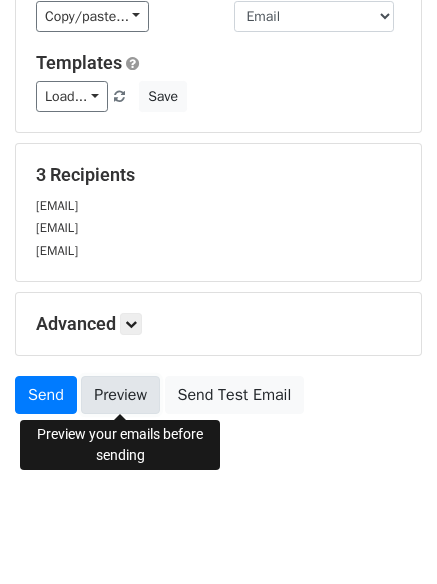 click on "Preview" at bounding box center [120, 395] 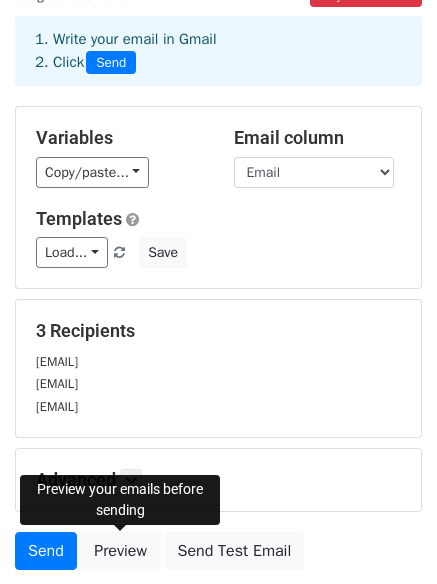 scroll, scrollTop: 48, scrollLeft: 0, axis: vertical 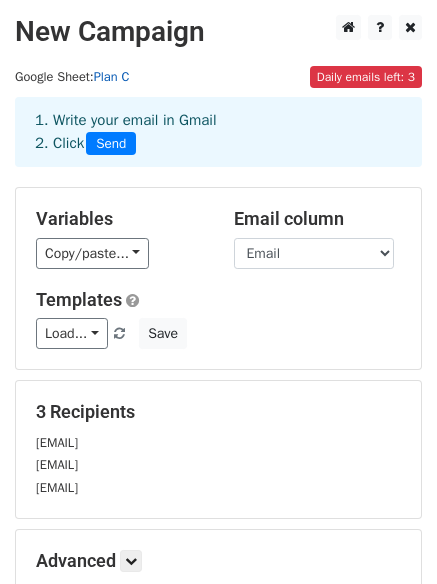 click on "Plan C" at bounding box center (112, 77) 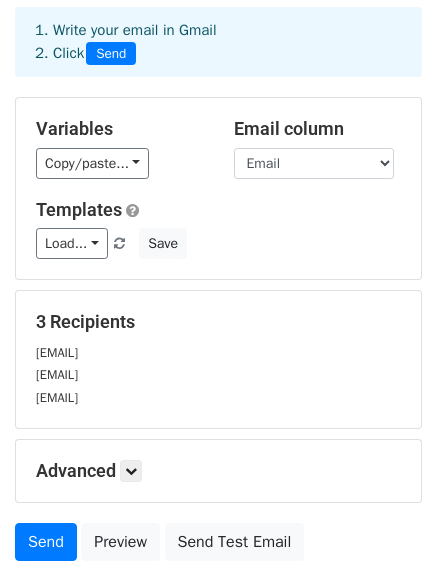 scroll, scrollTop: 116, scrollLeft: 0, axis: vertical 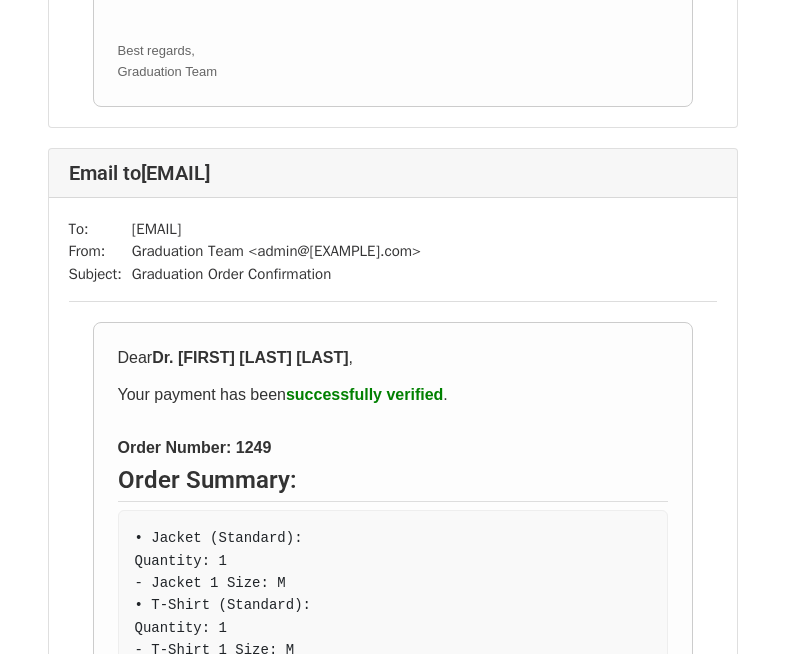 drag, startPoint x: 794, startPoint y: 88, endPoint x: 816, endPoint y: 450, distance: 362.66788 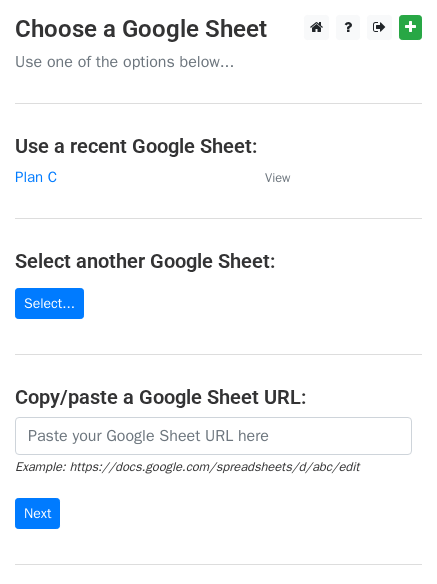 scroll, scrollTop: 0, scrollLeft: 0, axis: both 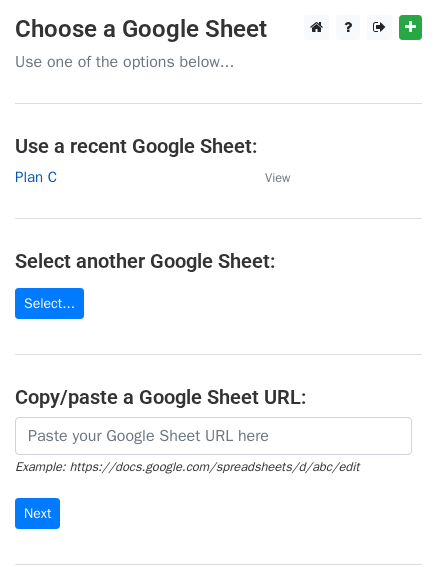 click on "Plan C" at bounding box center (36, 177) 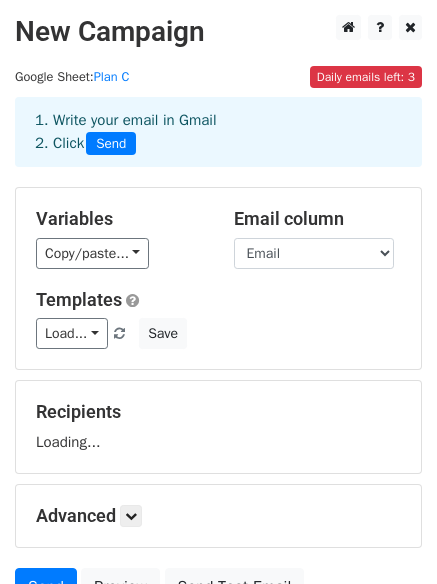 scroll, scrollTop: 0, scrollLeft: 0, axis: both 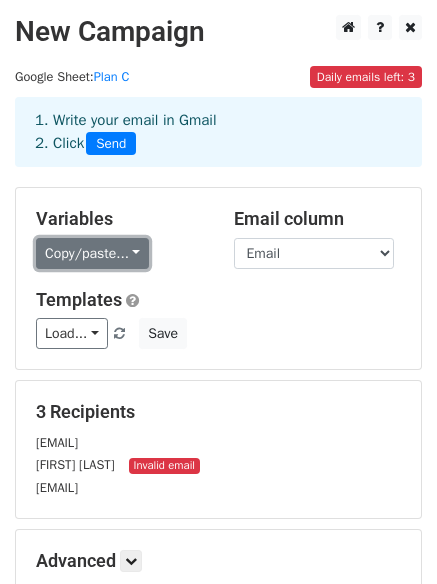 click on "Copy/paste..." at bounding box center [92, 253] 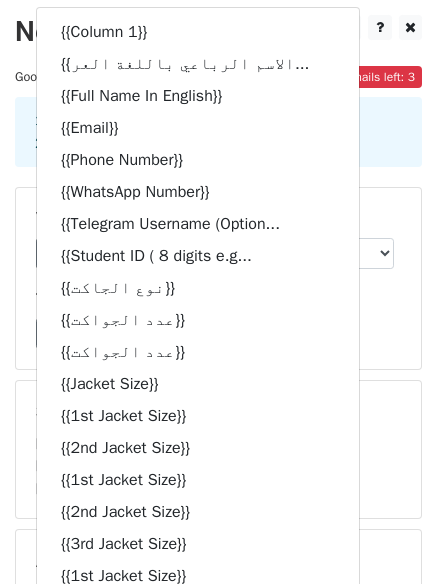 click on "Variables
Copy/paste...
{{Column 1}}
{{الاسم الرباعي باللغة العر...
{{Full Name In English}}
{{Email}}
{{Phone Number}}
{{WhatsApp Number}}
{{Telegram Username (Option...
{{Student ID ( 8 digits e.g...
{{نوع الجاكت}}
{{عدد الجواكت}}
{{عدد الجواكت}}
{{Jacket Size}}
{{1st Jacket Size}}
{{2nd Jacket Size}}
{{1st Jacket Size}}
{{2nd Jacket Size}}
{{3rd Jacket Size}}
{{1st Jacket Size}}
{{2nd Jacket Size}}
{{3rd Jacket Size}}
{{4th Jacket Size}}
{{Chest}}
{{Height}}
{{1st Jacket Chest}}
{{1st Jacket Height}}
{{2nd Jacket Chest}}
{{2nd Jacket Height}}
{{1st Jacket Chest}}
{{1st Jacket Height}}
{{2nd Jacket Chest}}
{{2nd Jacket Height}}
{{3rd Jacket Chest}}
{{3rd Jacket Height}}
{{1st Jacket Chest}}" at bounding box center (218, 278) 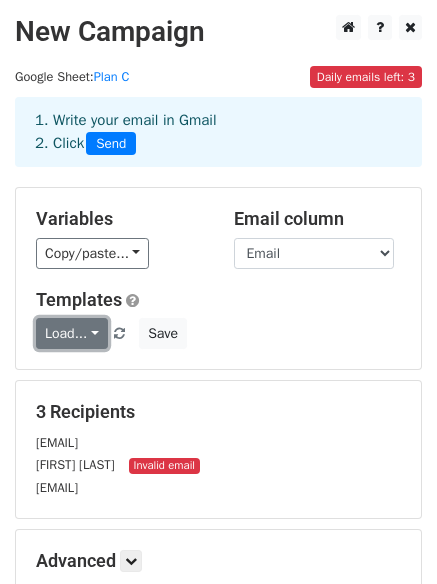 click on "Load..." at bounding box center (72, 333) 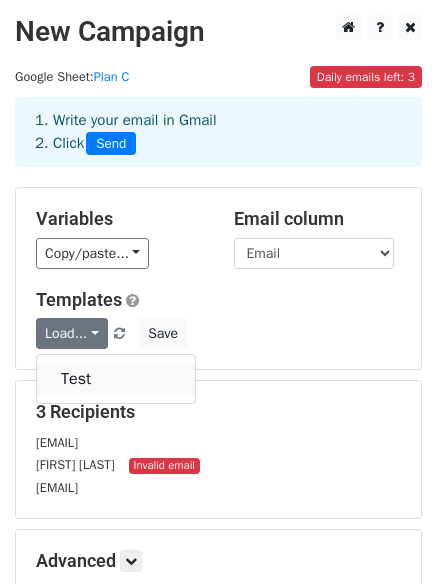 click on "Test" at bounding box center [116, 379] 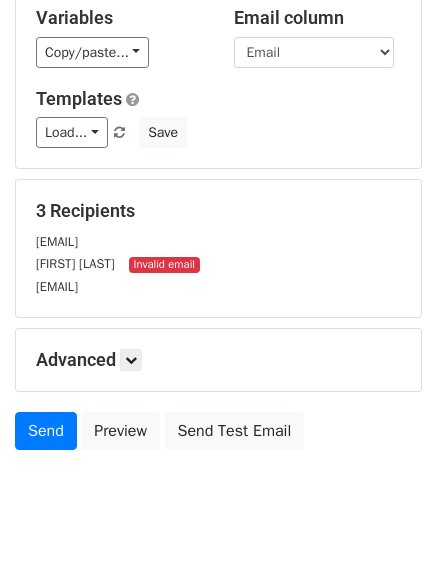 scroll, scrollTop: 237, scrollLeft: 0, axis: vertical 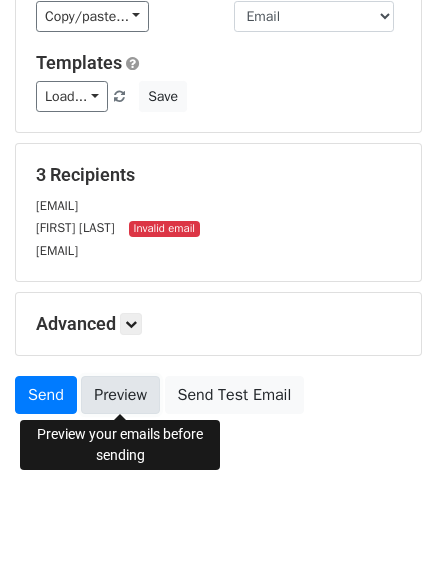 click on "Preview" at bounding box center [120, 395] 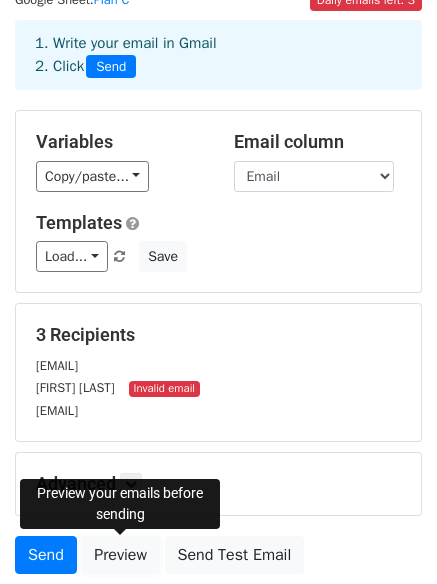 scroll, scrollTop: 0, scrollLeft: 0, axis: both 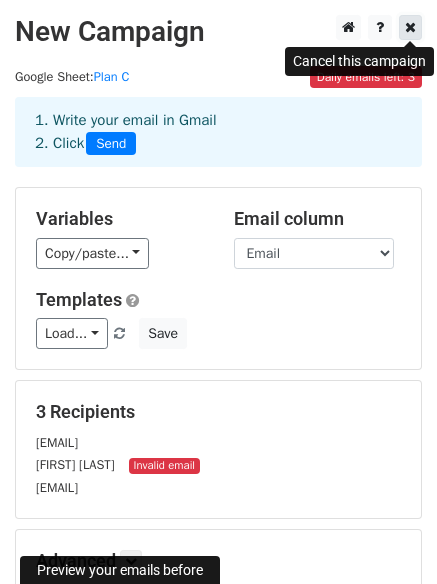 click at bounding box center (410, 27) 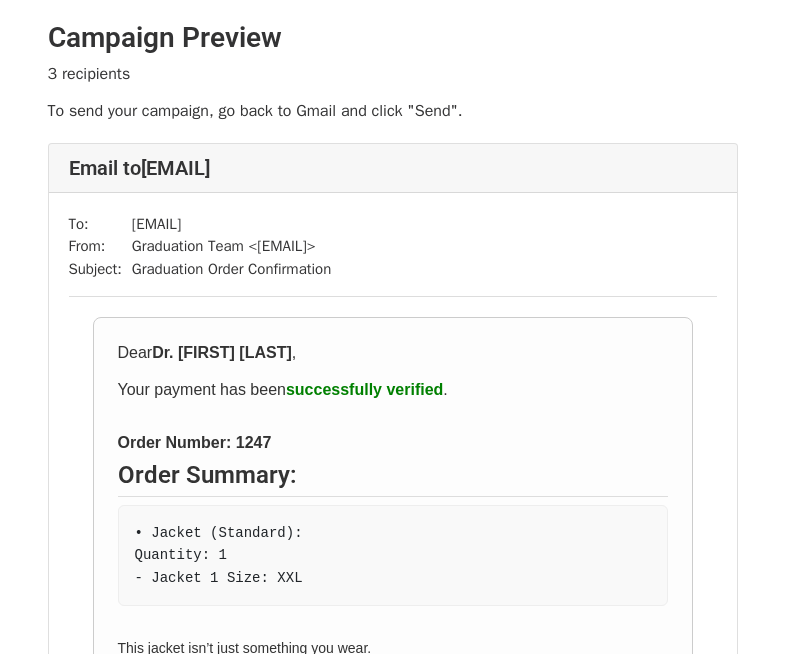 scroll, scrollTop: 0, scrollLeft: 0, axis: both 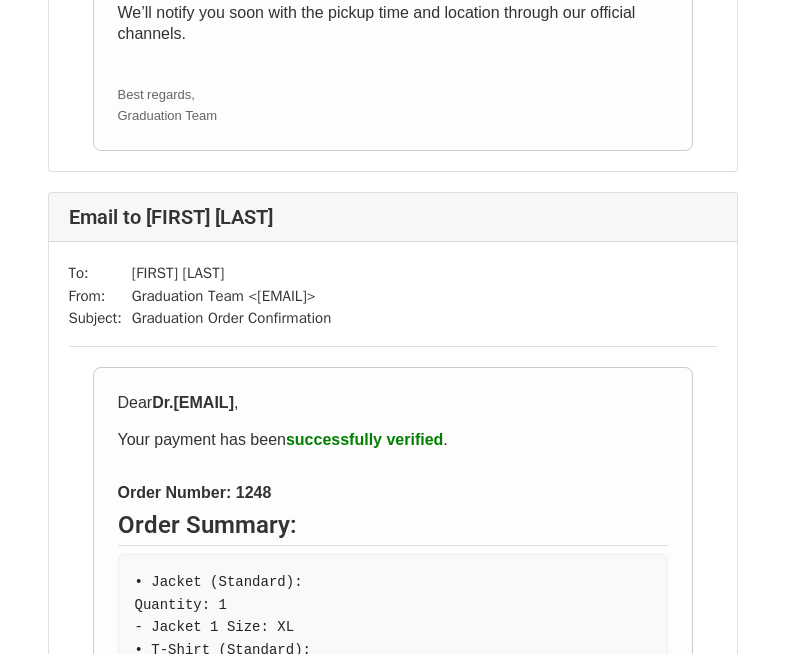 drag, startPoint x: 792, startPoint y: 117, endPoint x: 790, endPoint y: 274, distance: 157.01274 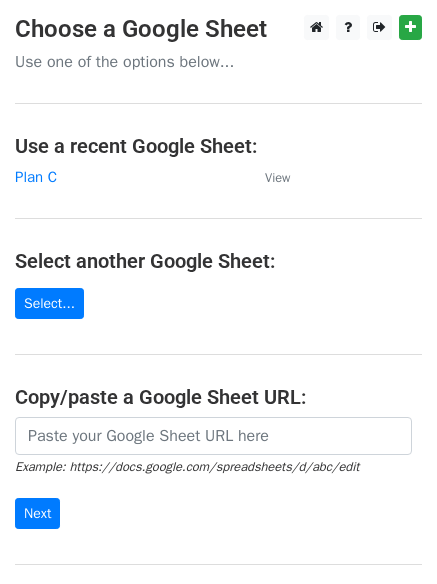 scroll, scrollTop: 0, scrollLeft: 0, axis: both 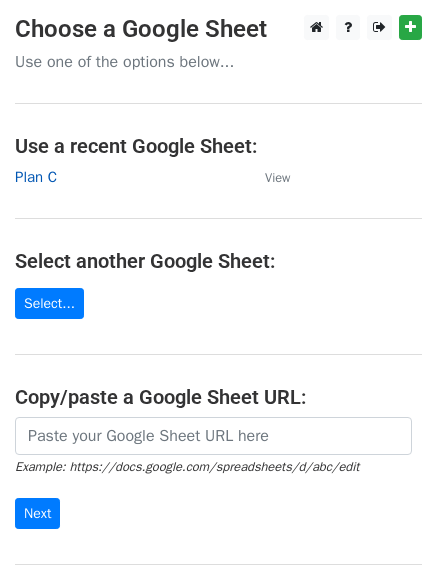 click on "Plan C" at bounding box center [36, 177] 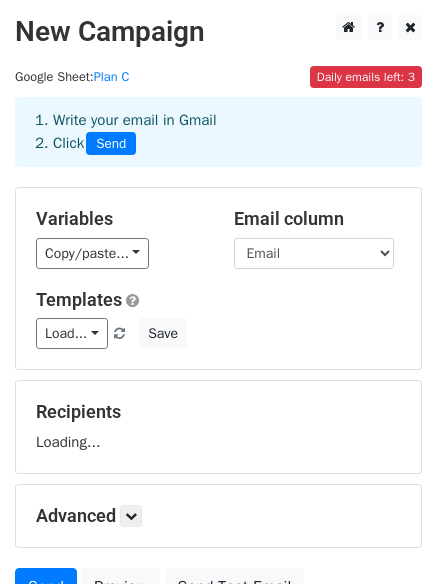 scroll, scrollTop: 0, scrollLeft: 0, axis: both 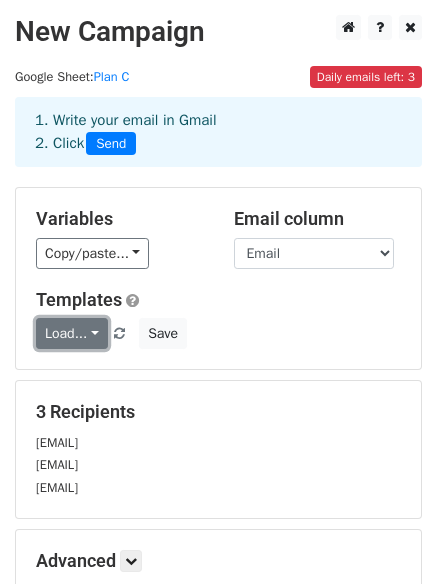 click on "Load..." at bounding box center [72, 333] 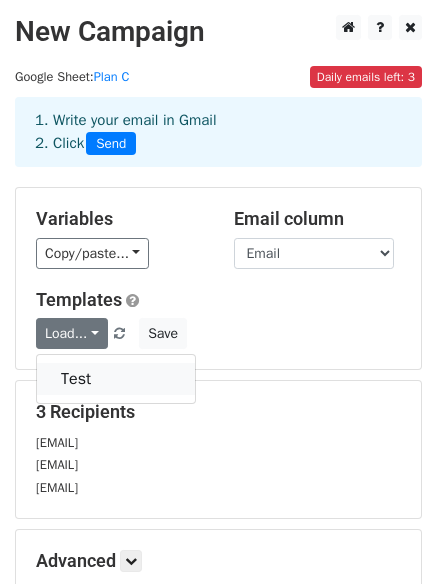 click on "Test" at bounding box center (116, 379) 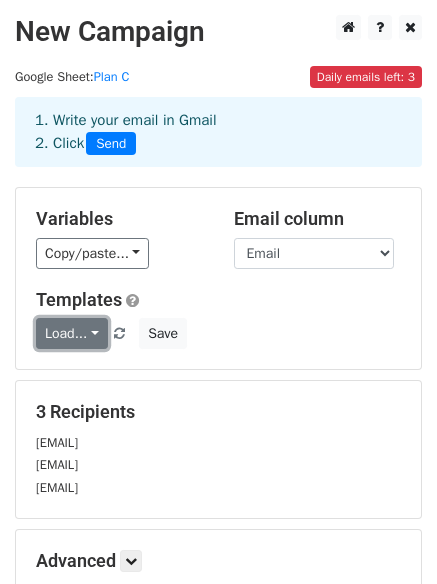 click on "Load..." at bounding box center (72, 333) 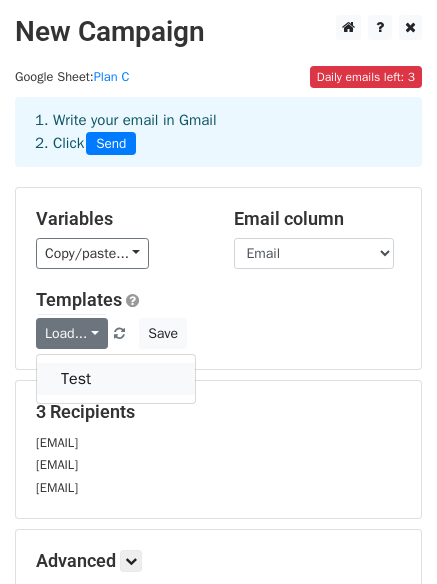 click on "Test" at bounding box center [116, 379] 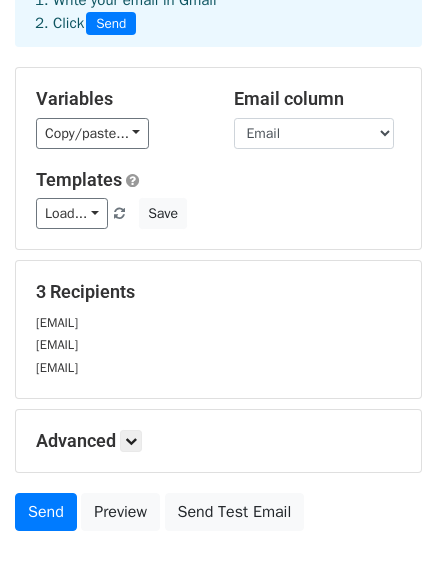 scroll, scrollTop: 152, scrollLeft: 0, axis: vertical 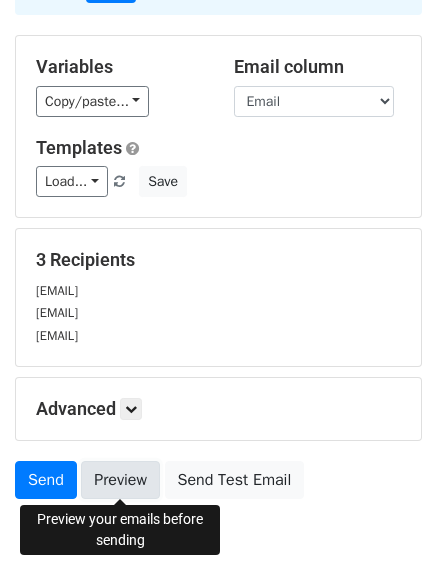 click on "Preview" at bounding box center [120, 480] 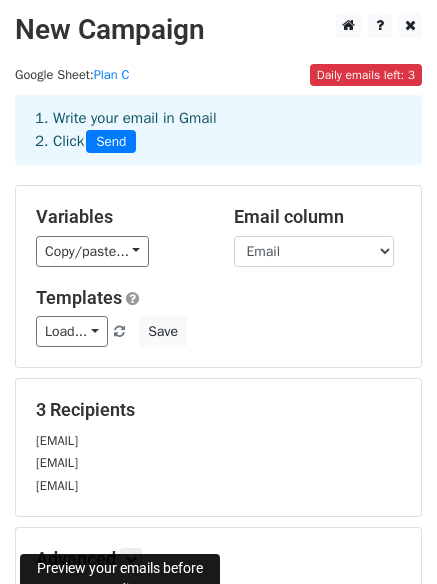 scroll, scrollTop: 0, scrollLeft: 0, axis: both 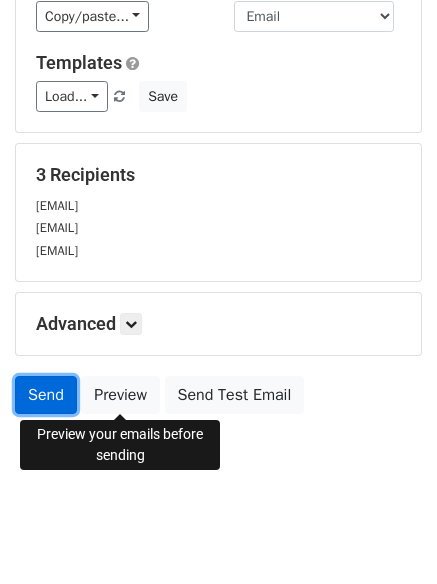 click on "Send" at bounding box center (46, 395) 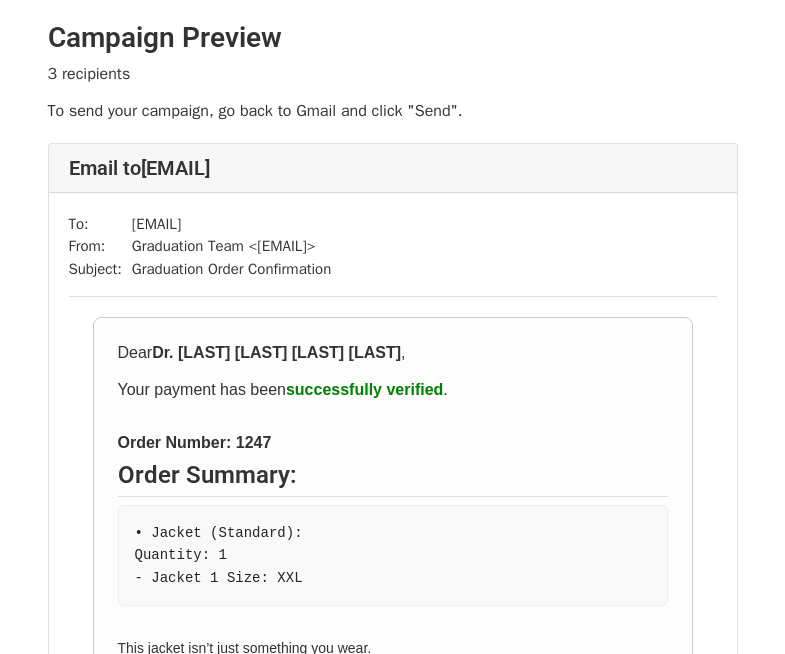 scroll, scrollTop: 0, scrollLeft: 0, axis: both 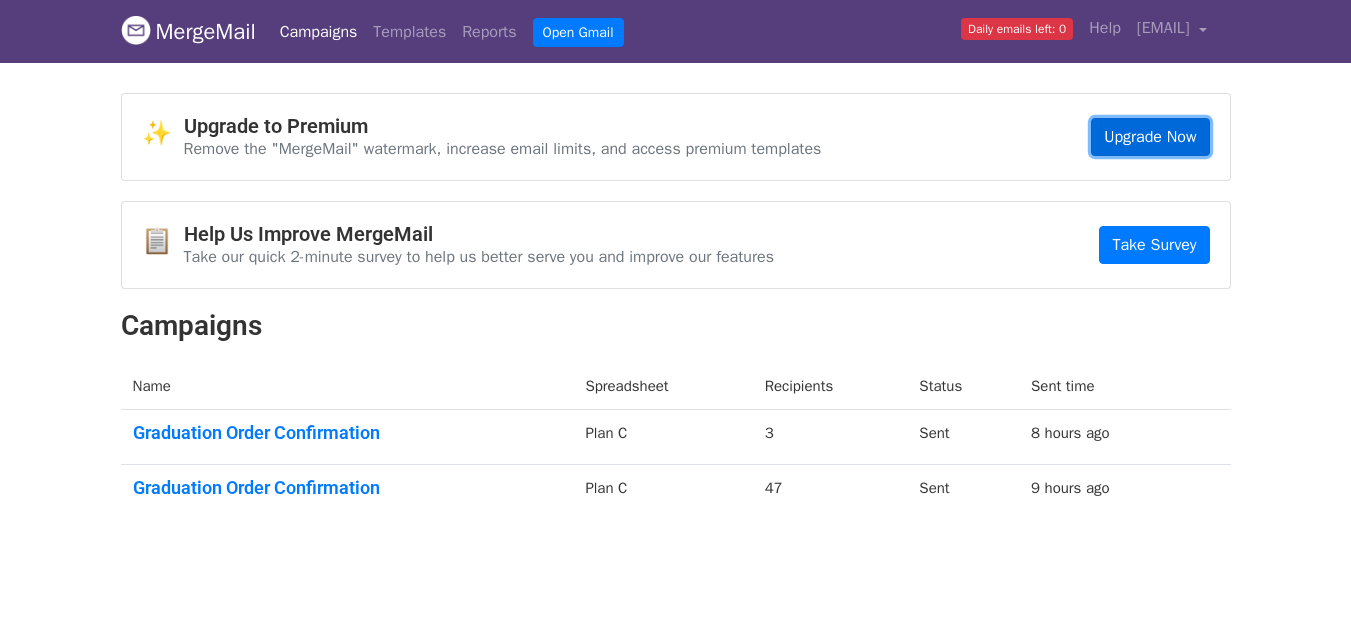 click on "Upgrade Now" at bounding box center (1150, 137) 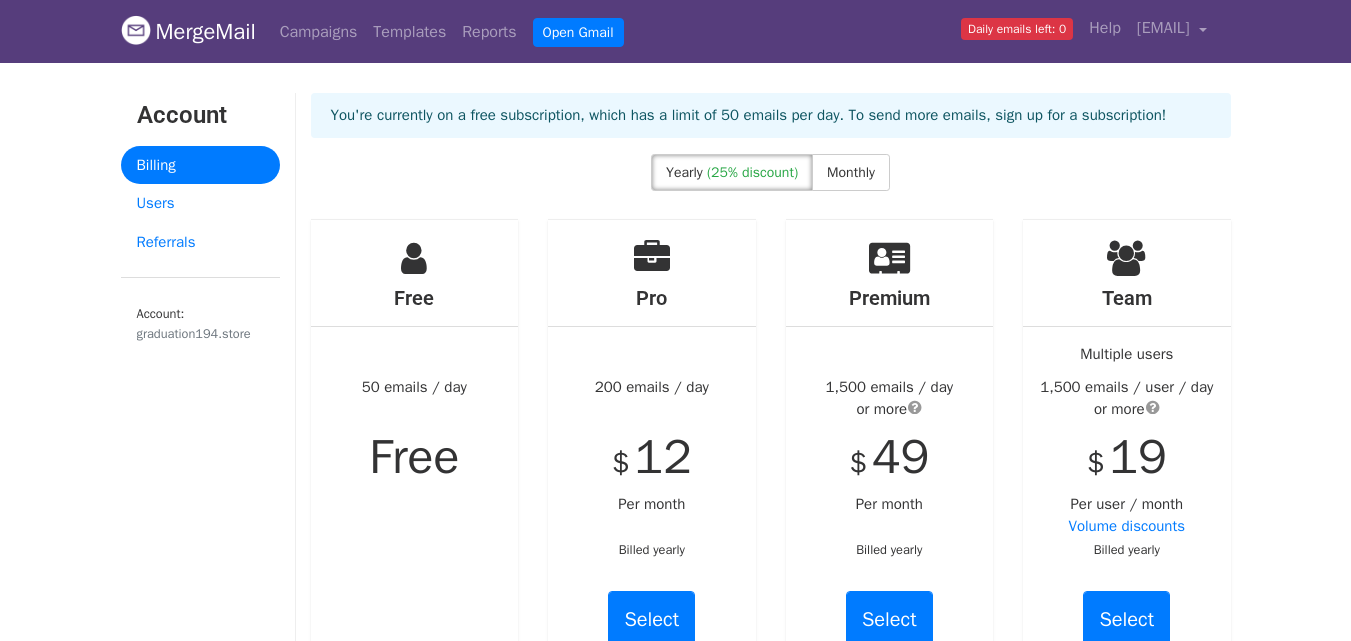 scroll, scrollTop: 0, scrollLeft: 0, axis: both 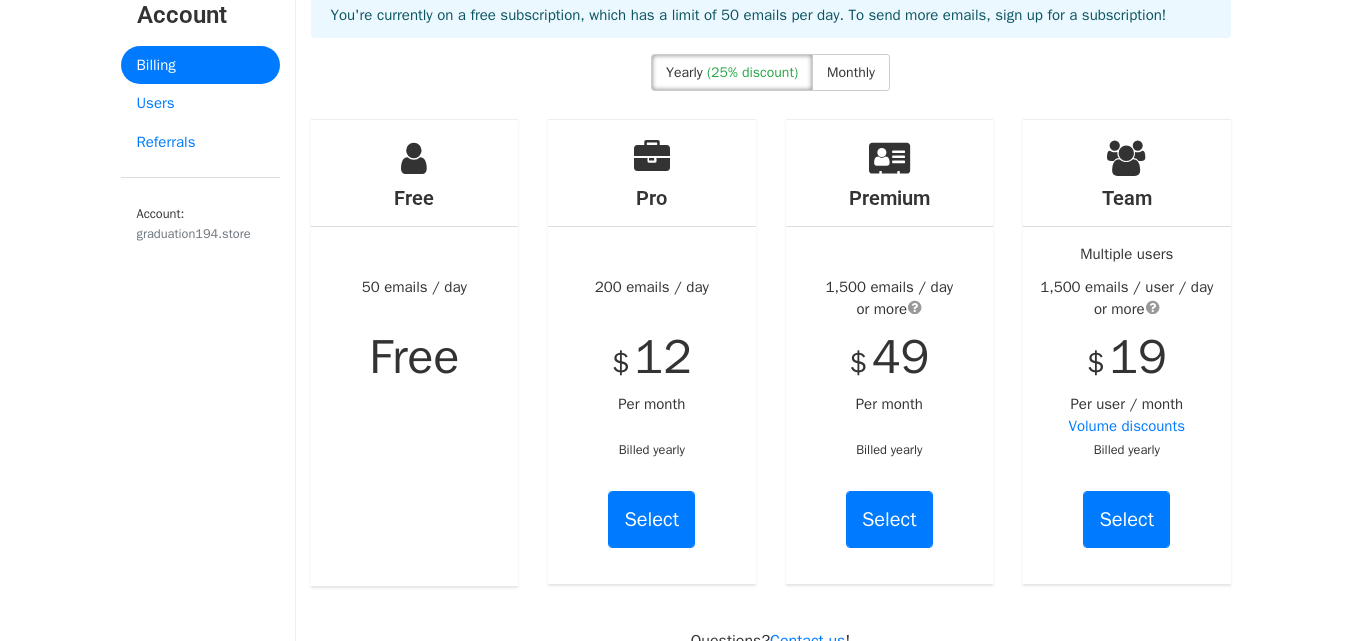 drag, startPoint x: 1365, startPoint y: 196, endPoint x: 1365, endPoint y: 223, distance: 27 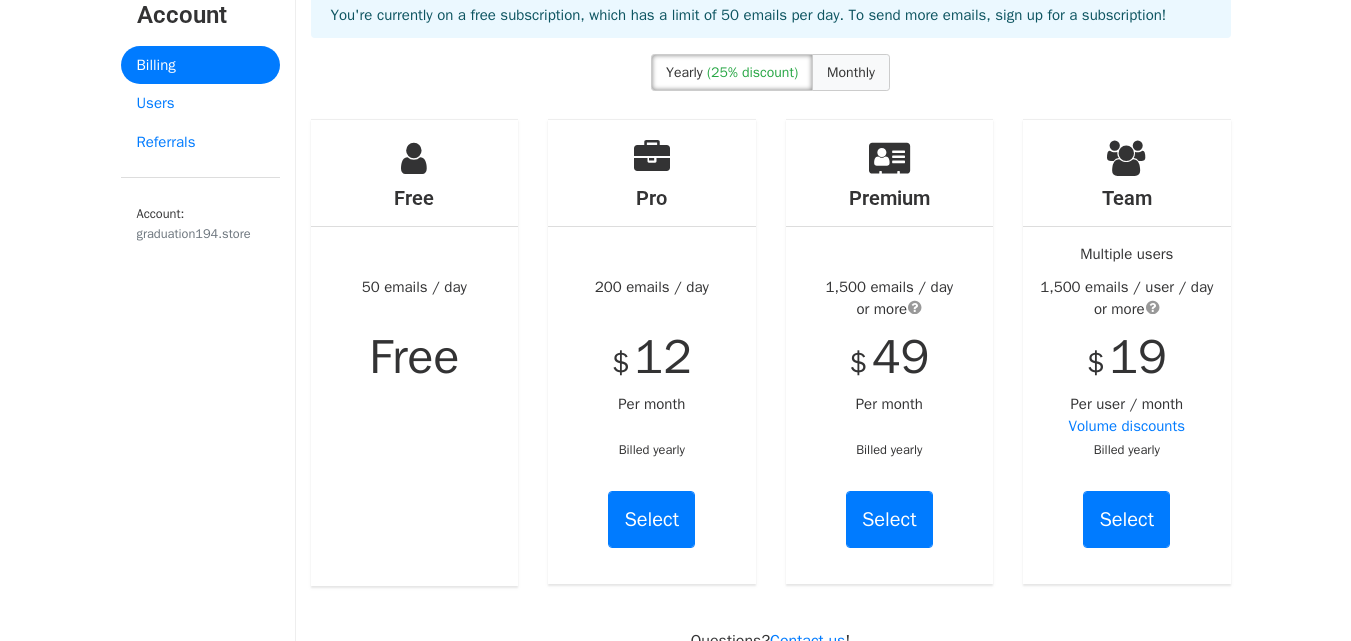click on "Monthly" at bounding box center [851, 72] 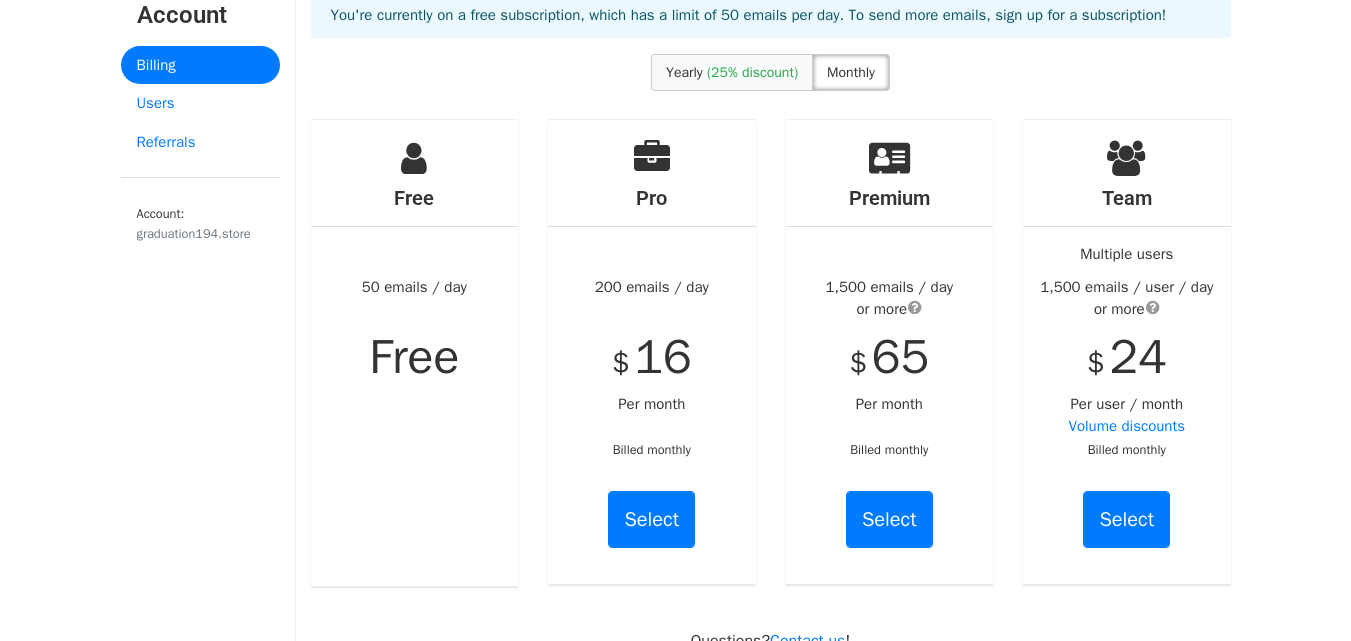 click on "Yearly
(25% discount)" at bounding box center [732, 72] 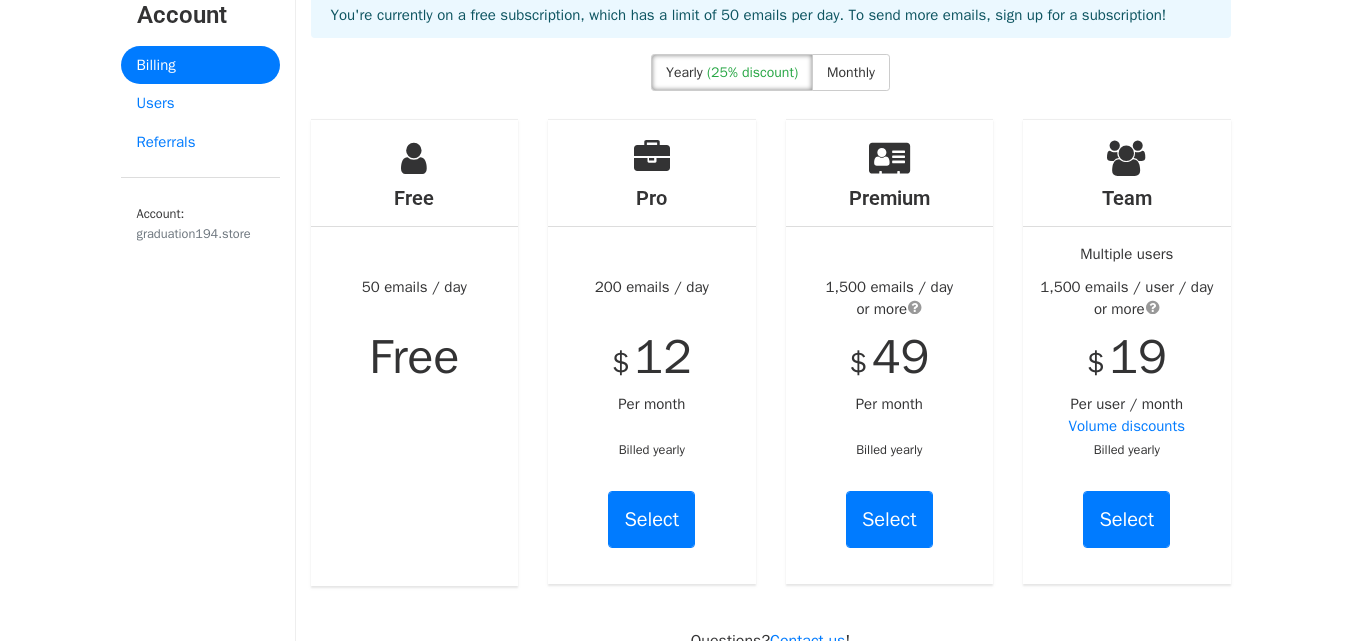 click on "Yearly
(25% discount)
Monthly" at bounding box center [771, 76] 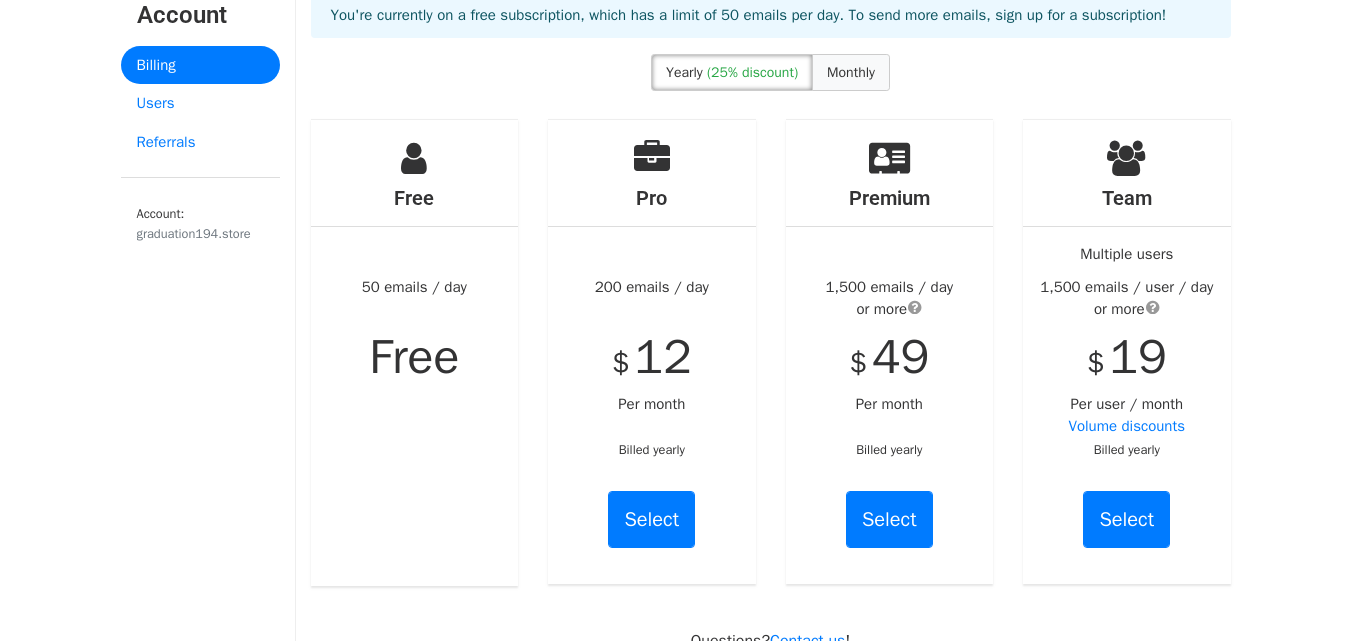 click on "Monthly" at bounding box center [851, 72] 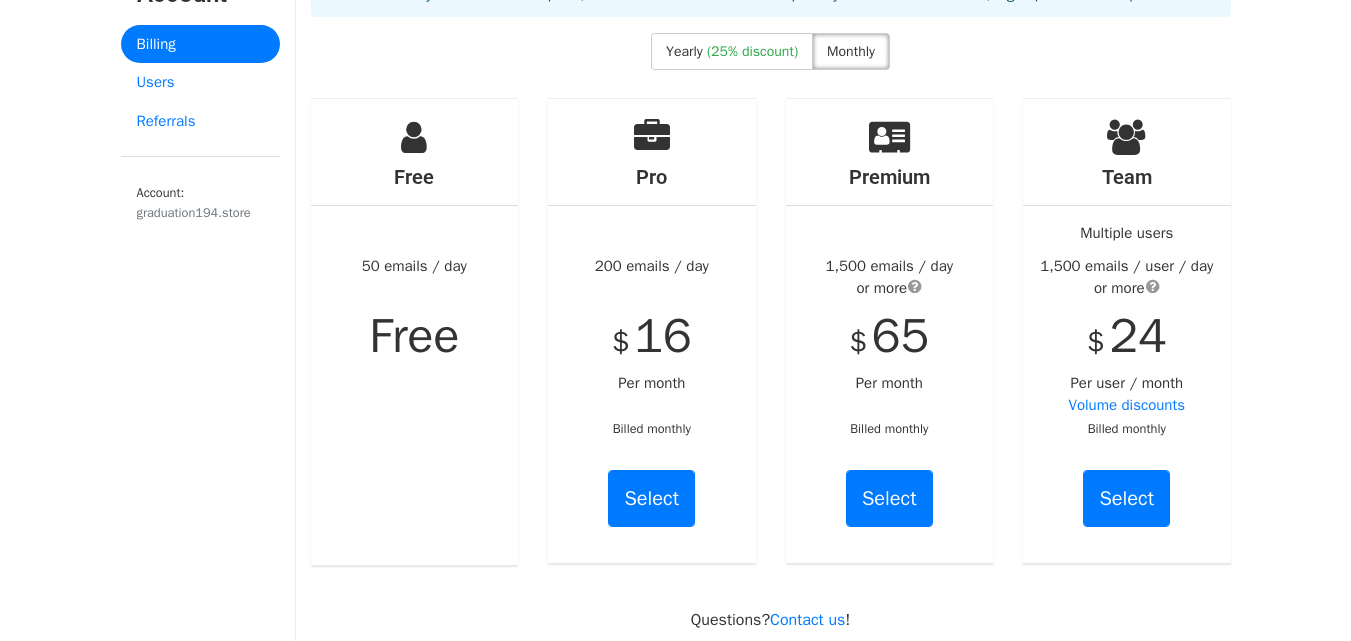 scroll, scrollTop: 114, scrollLeft: 0, axis: vertical 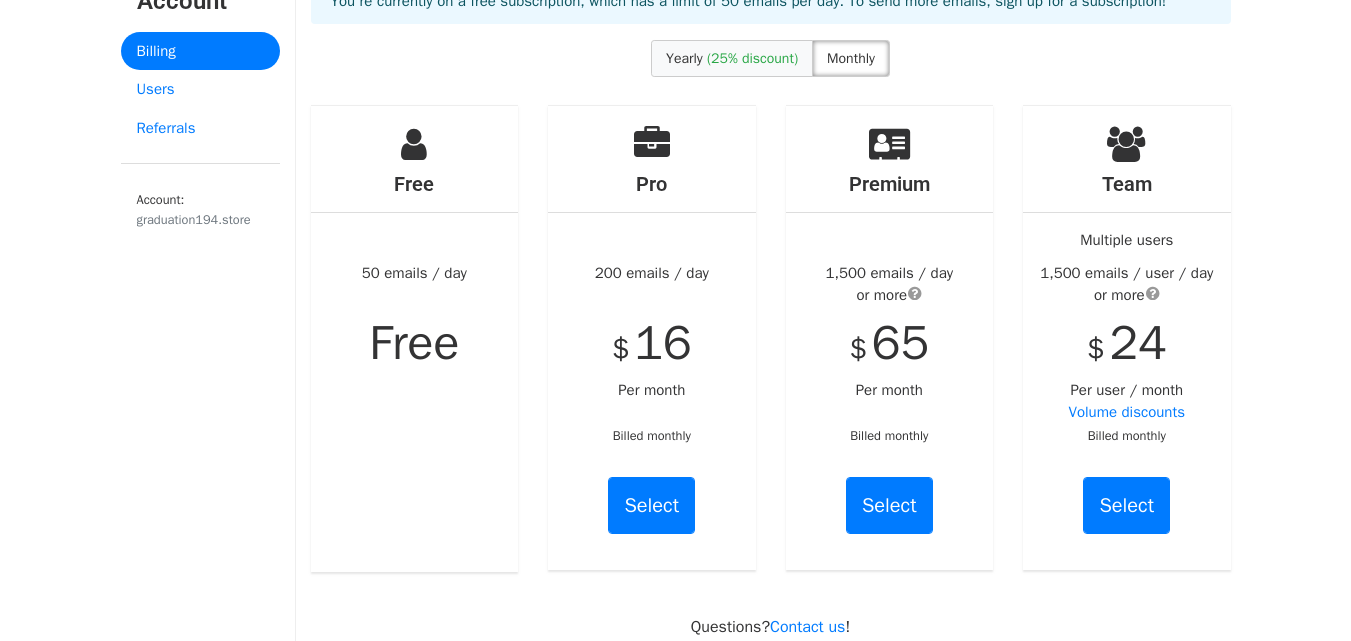 click on "(25% discount)" at bounding box center [752, 58] 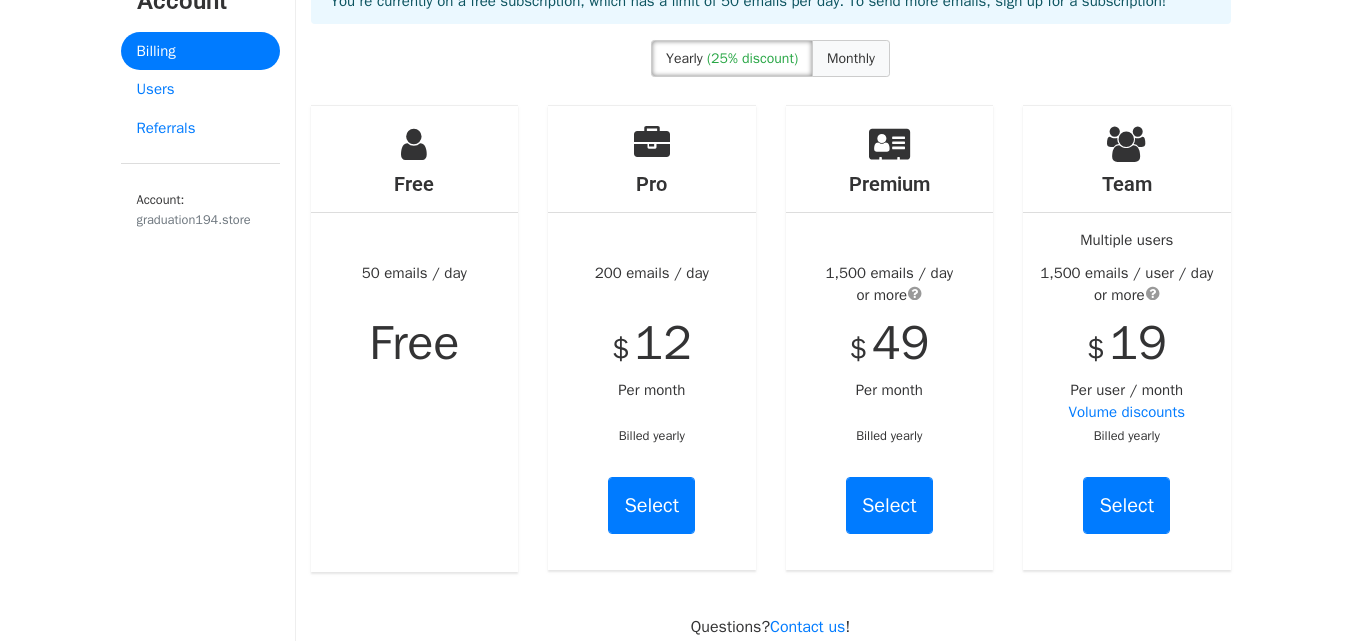click on "Monthly" at bounding box center (851, 58) 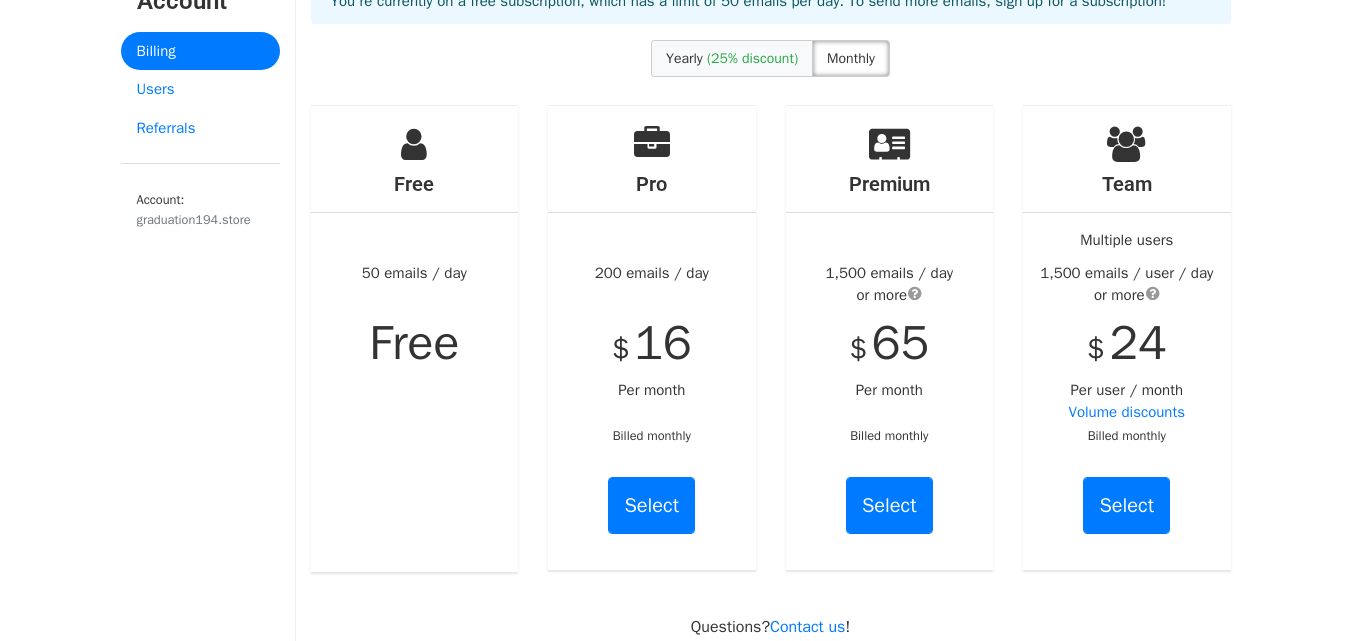 click on "(25% discount)" at bounding box center (752, 58) 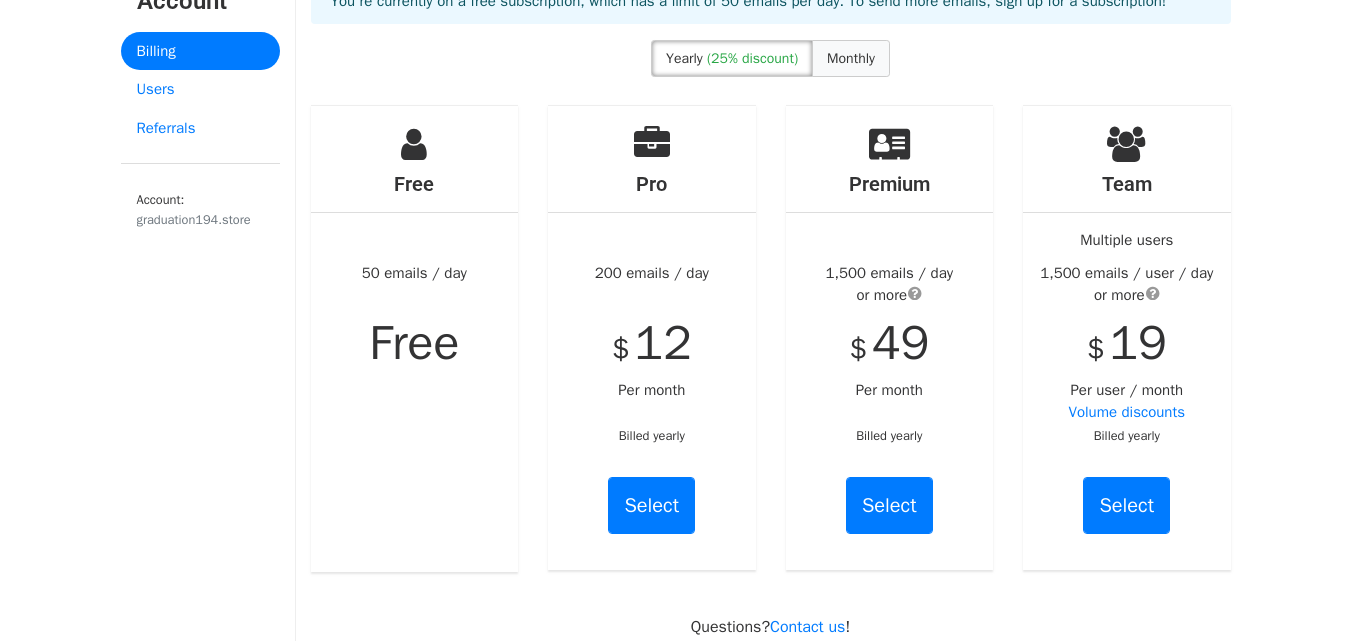 click on "Monthly" at bounding box center [851, 58] 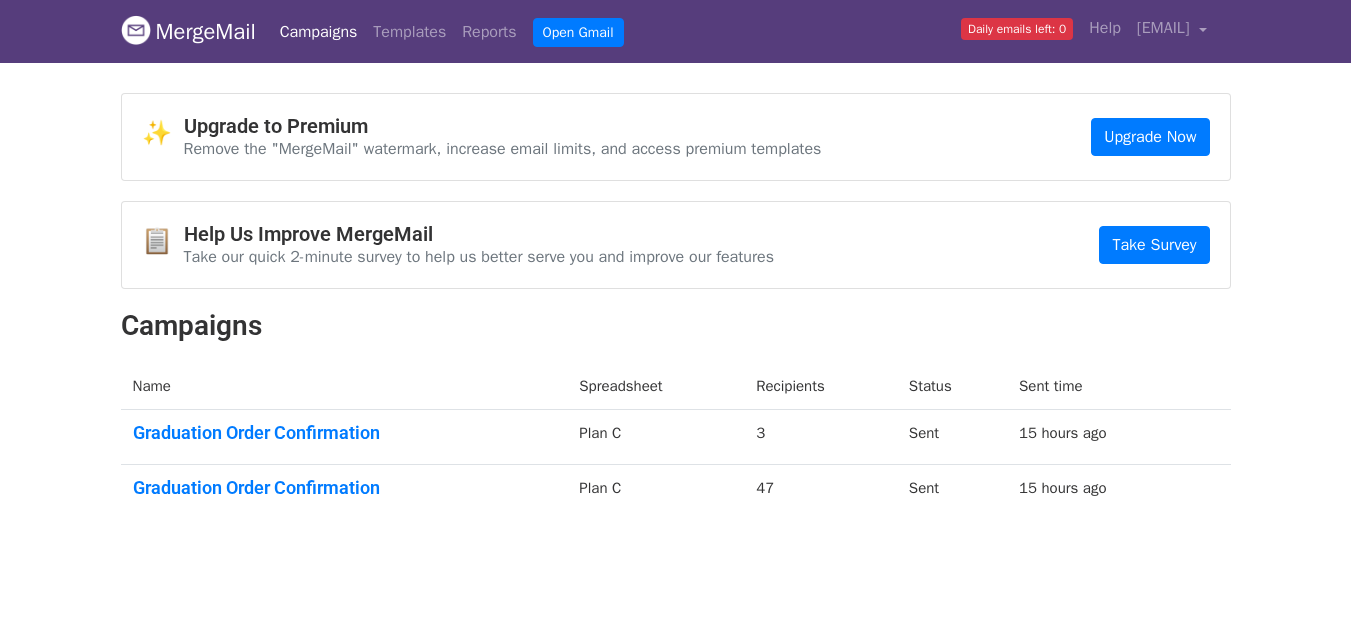 scroll, scrollTop: 0, scrollLeft: 0, axis: both 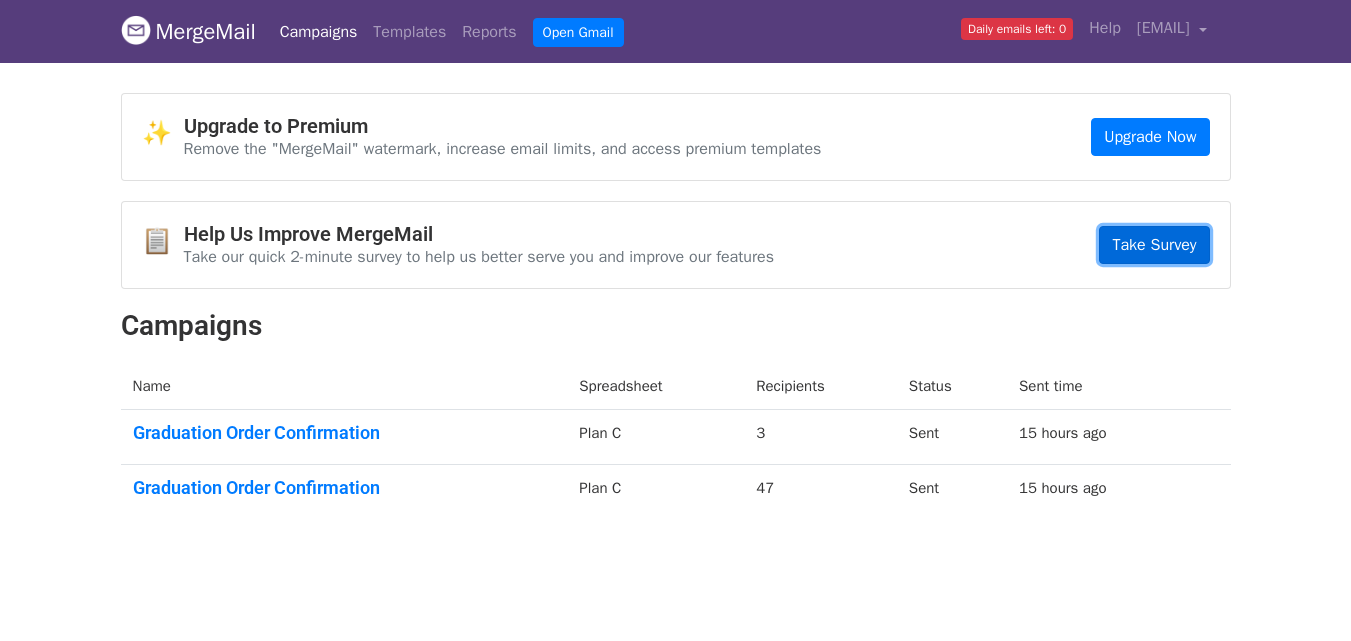 click on "Take Survey" at bounding box center (1154, 245) 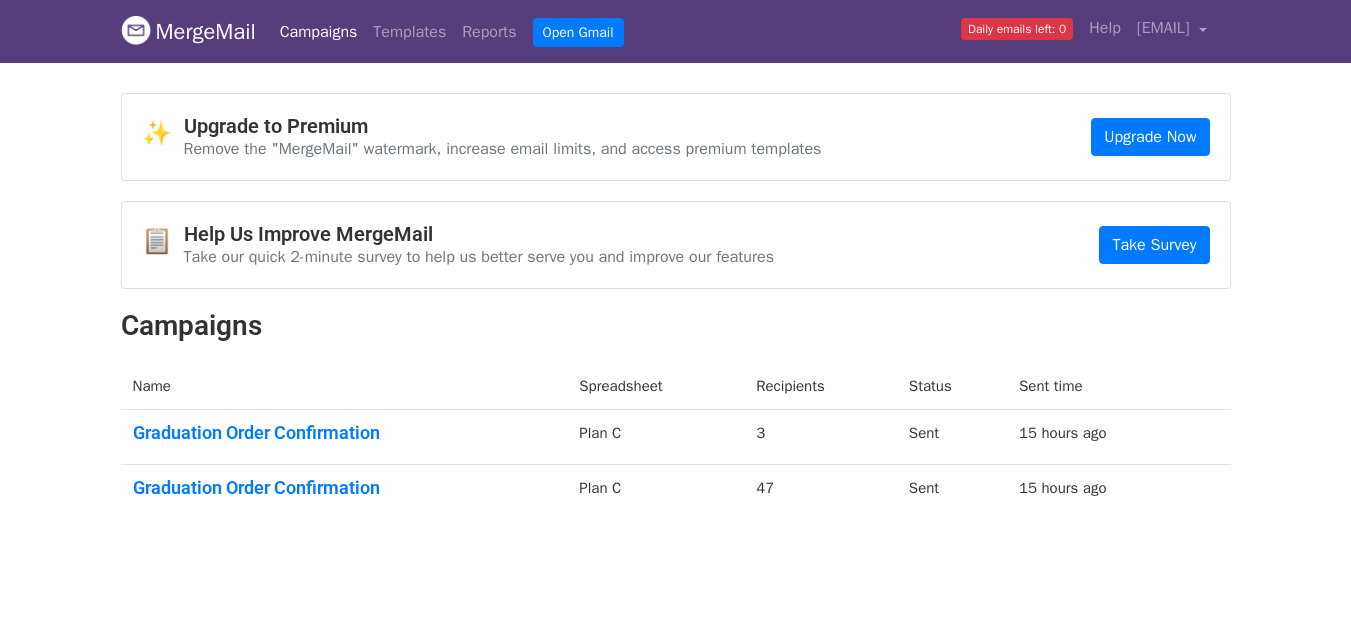 click on "Remove the "MergeMail" watermark, increase email limits, and access premium templates" at bounding box center [503, 149] 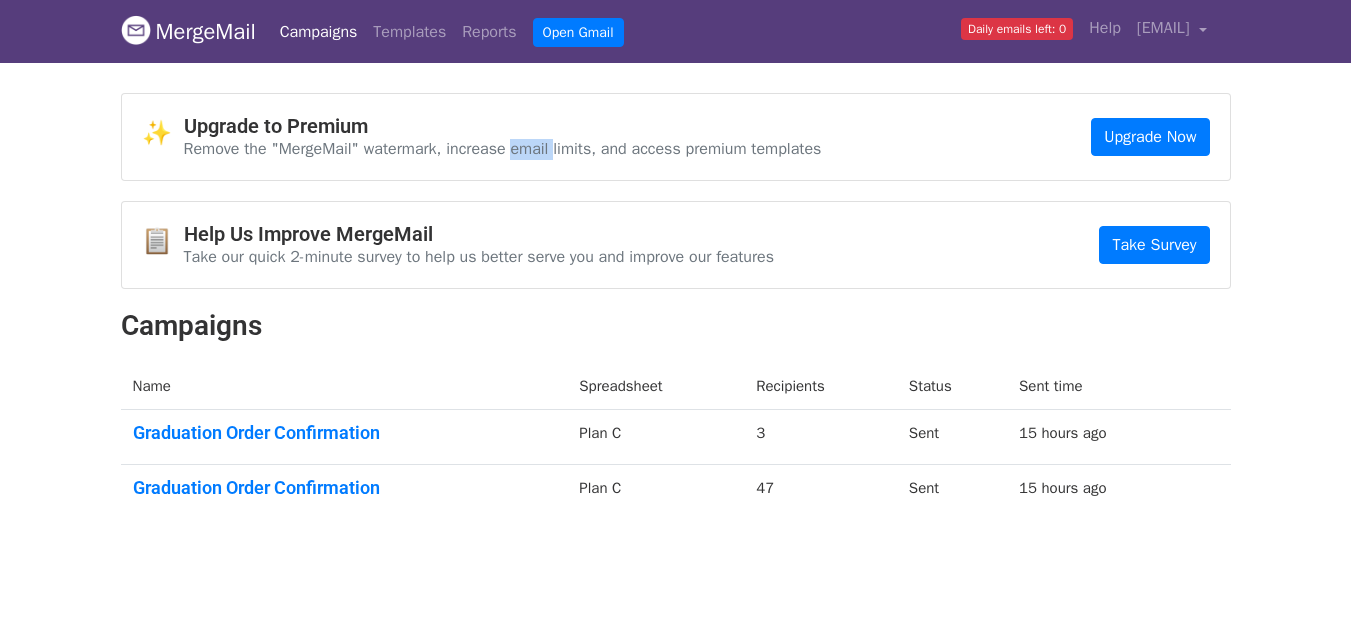 click on "Remove the "MergeMail" watermark, increase email limits, and access premium templates" at bounding box center [503, 149] 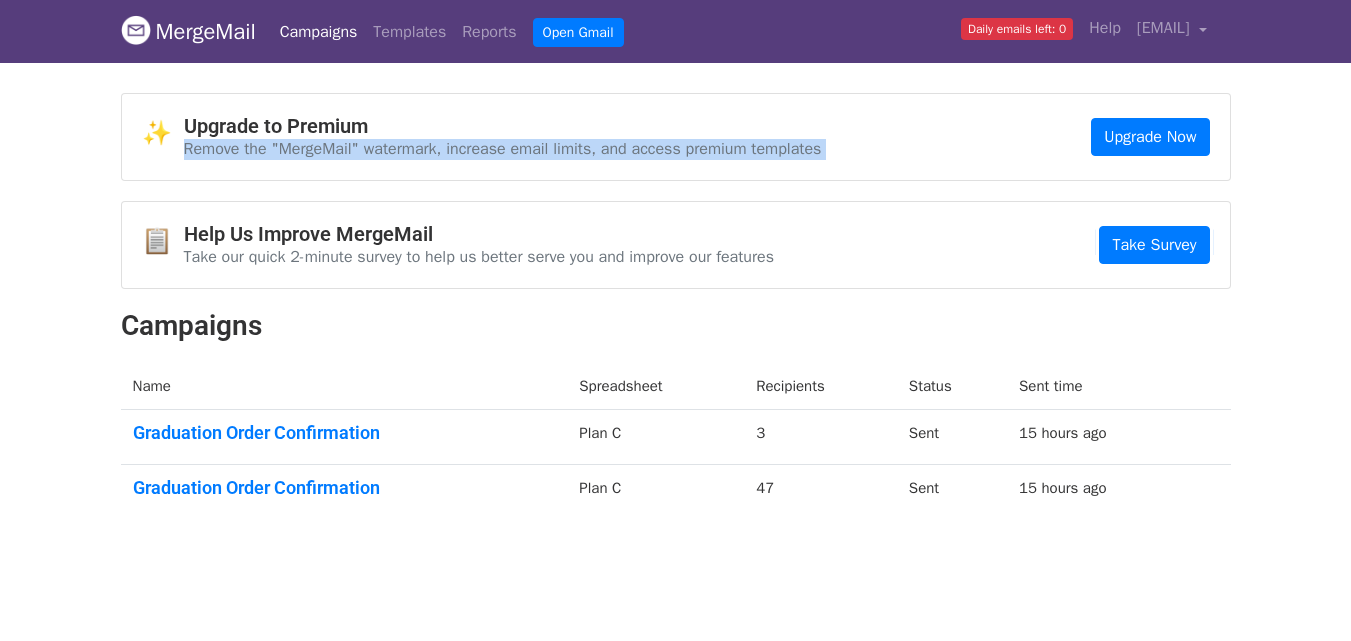 click on "Remove the "MergeMail" watermark, increase email limits, and access premium templates" at bounding box center [503, 149] 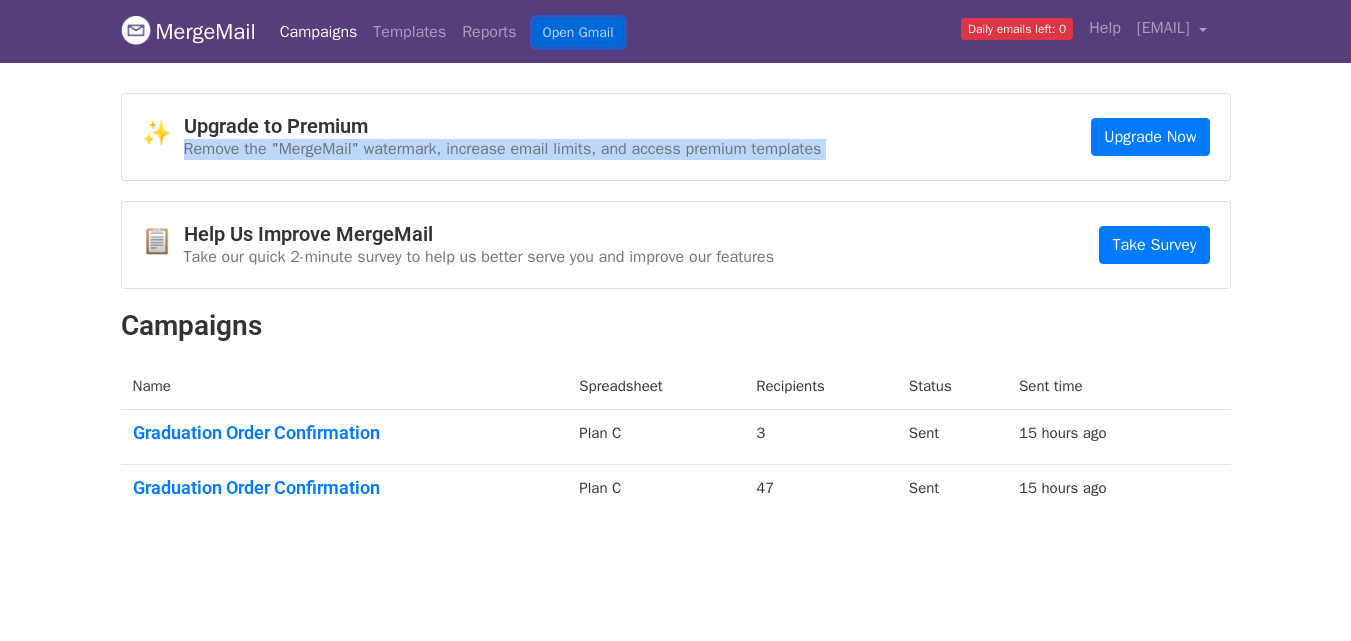 click on "Open Gmail" at bounding box center (578, 32) 